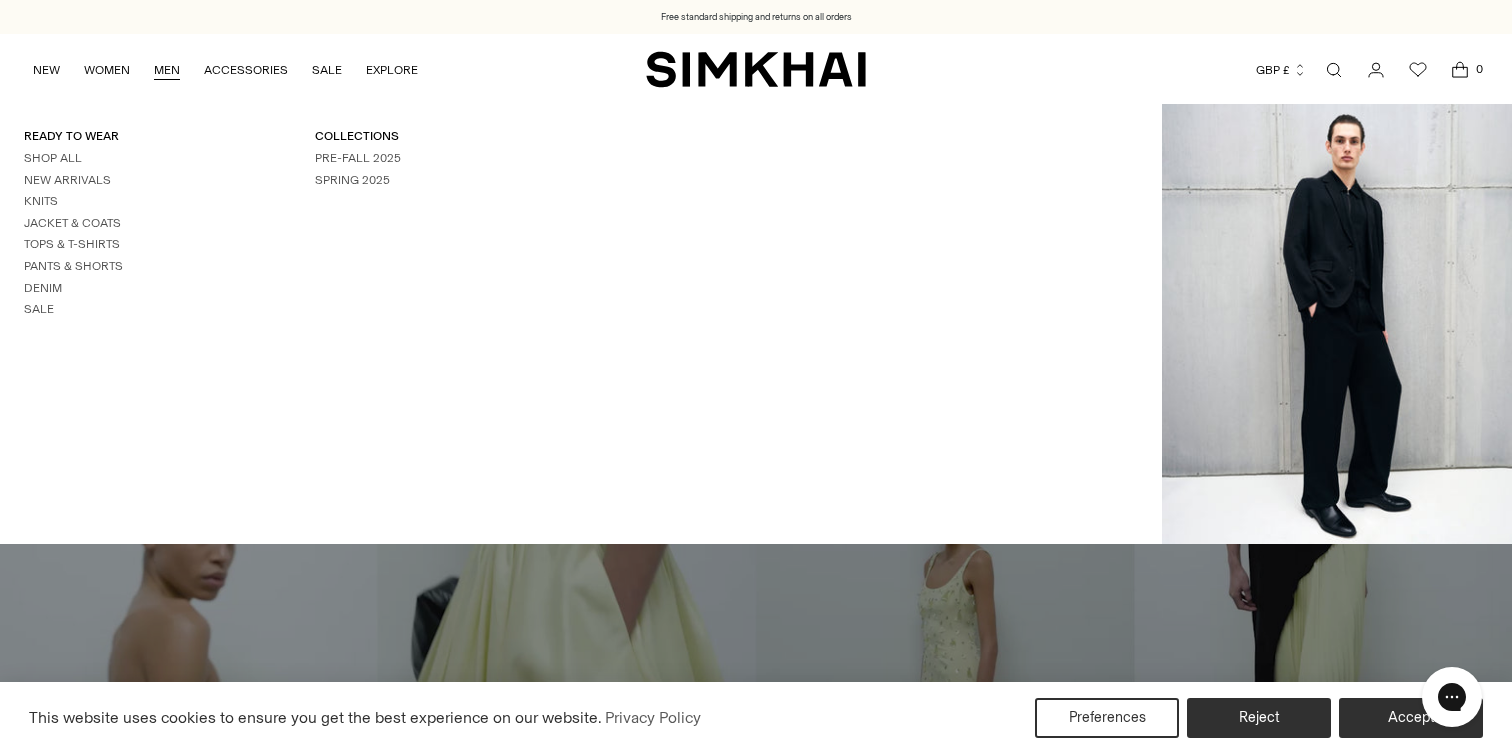 scroll, scrollTop: 0, scrollLeft: 0, axis: both 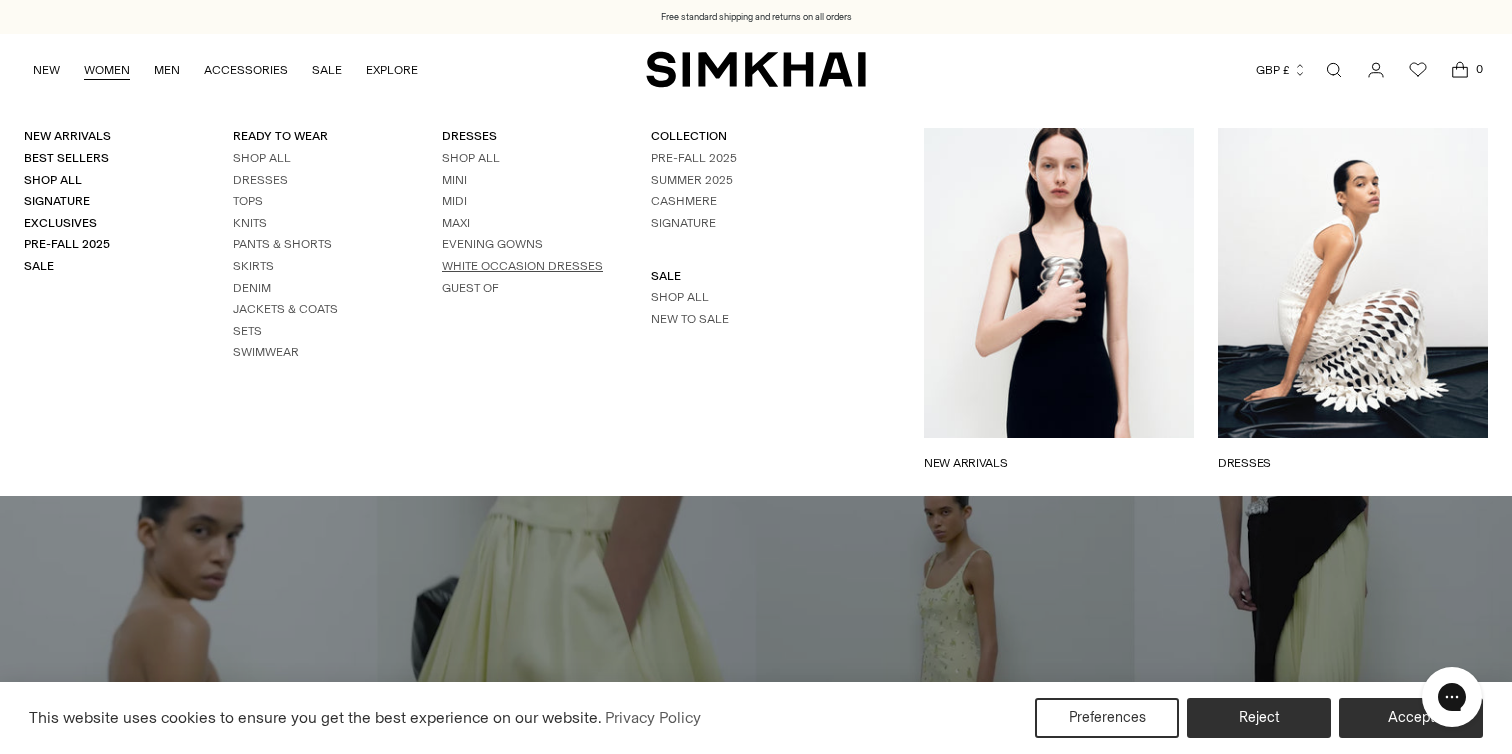 click on "White Occasion Dresses" at bounding box center [522, 266] 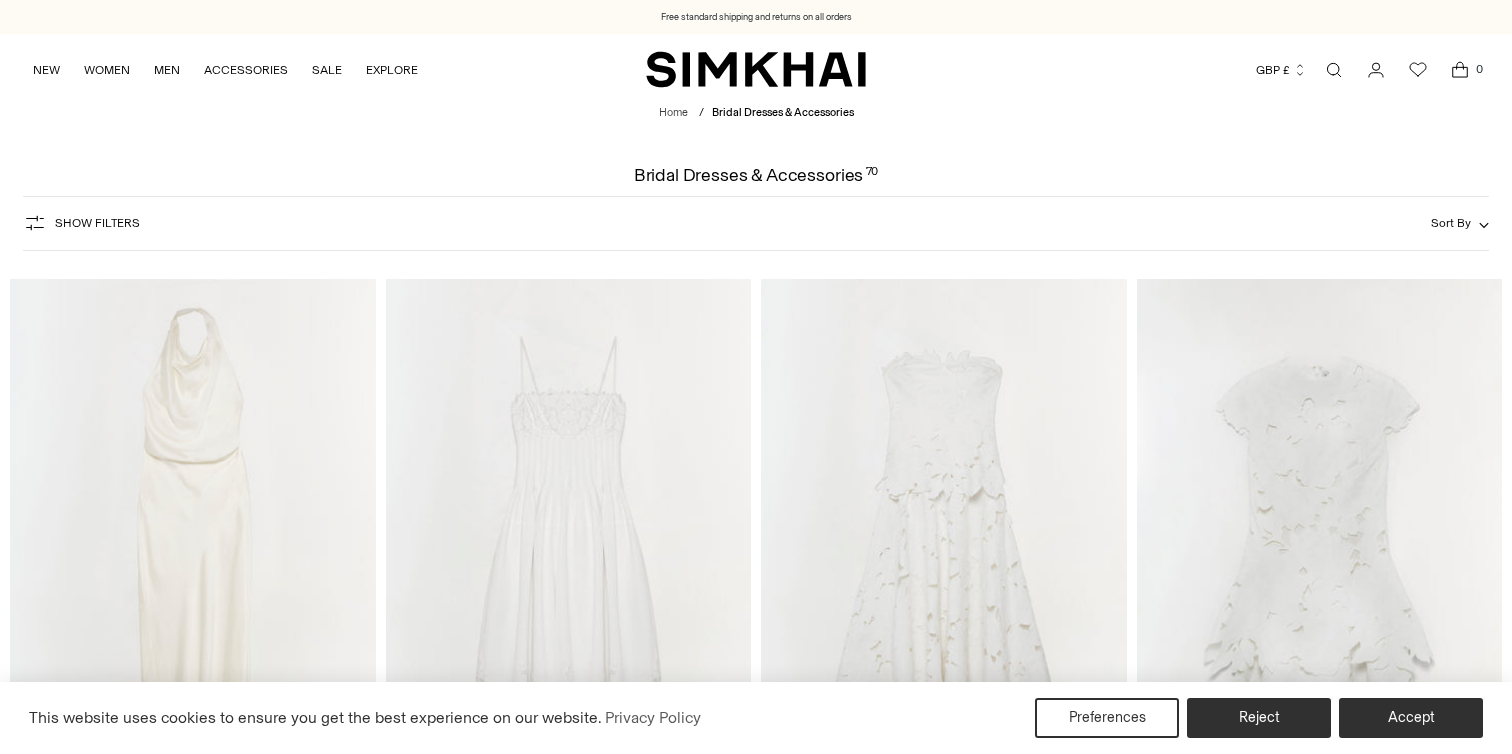 scroll, scrollTop: 0, scrollLeft: 0, axis: both 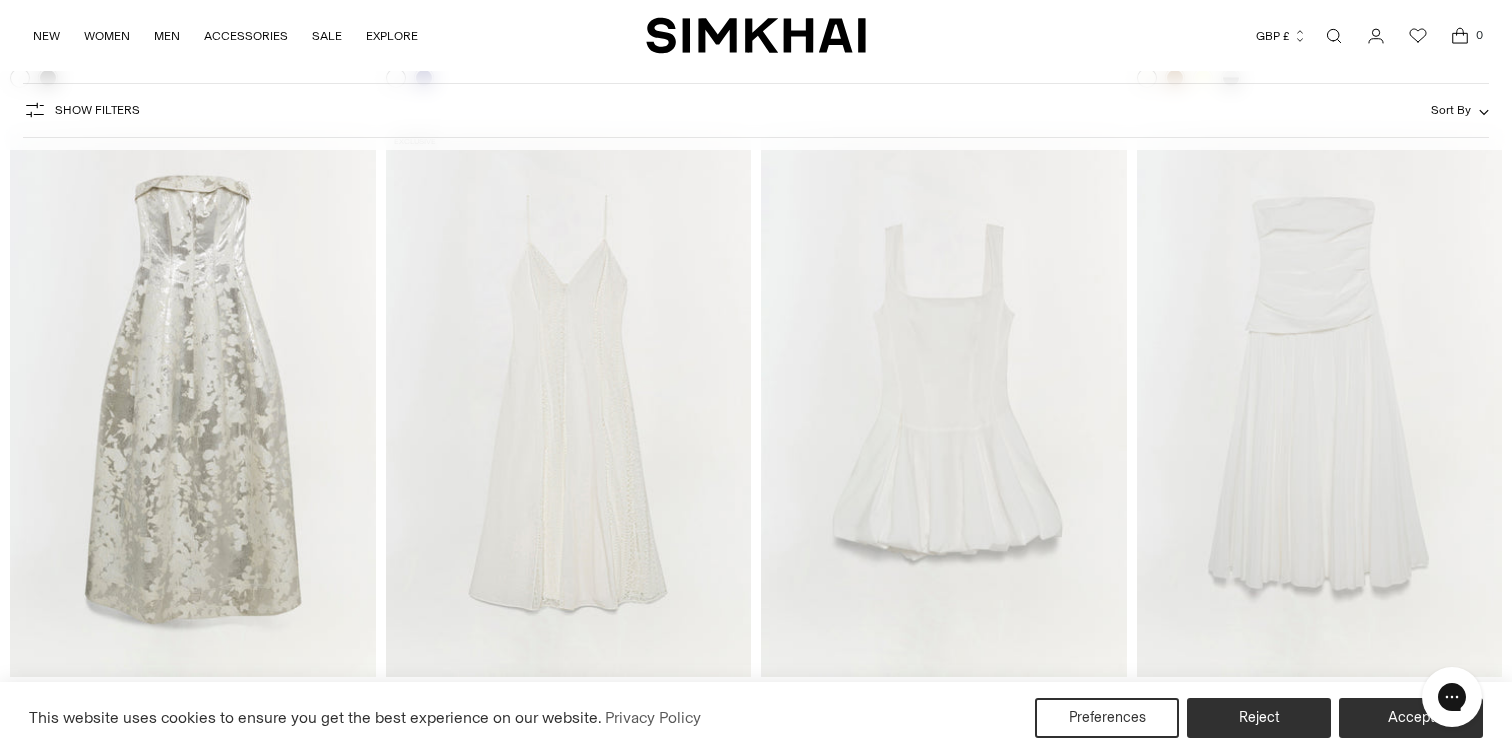 click at bounding box center (0, 0) 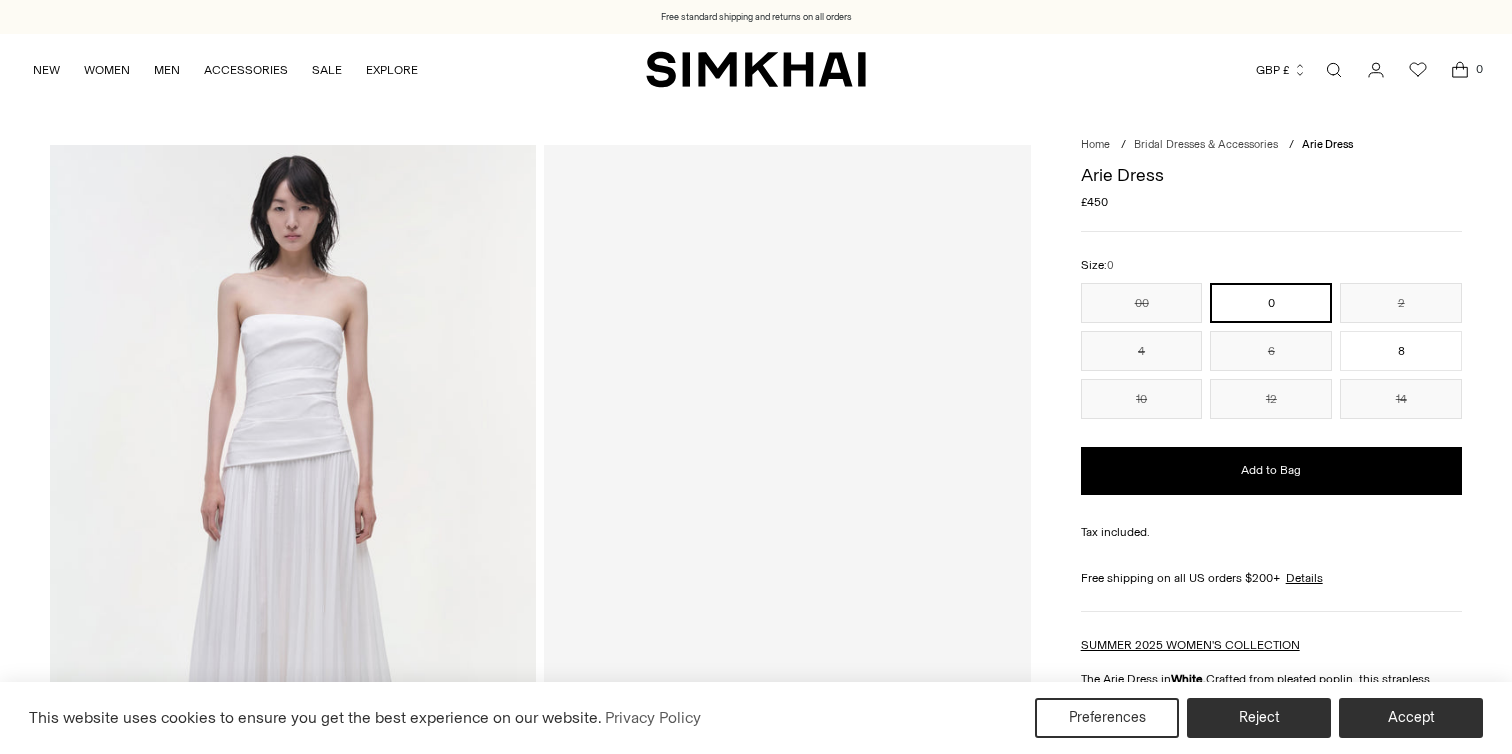 scroll, scrollTop: 71, scrollLeft: 0, axis: vertical 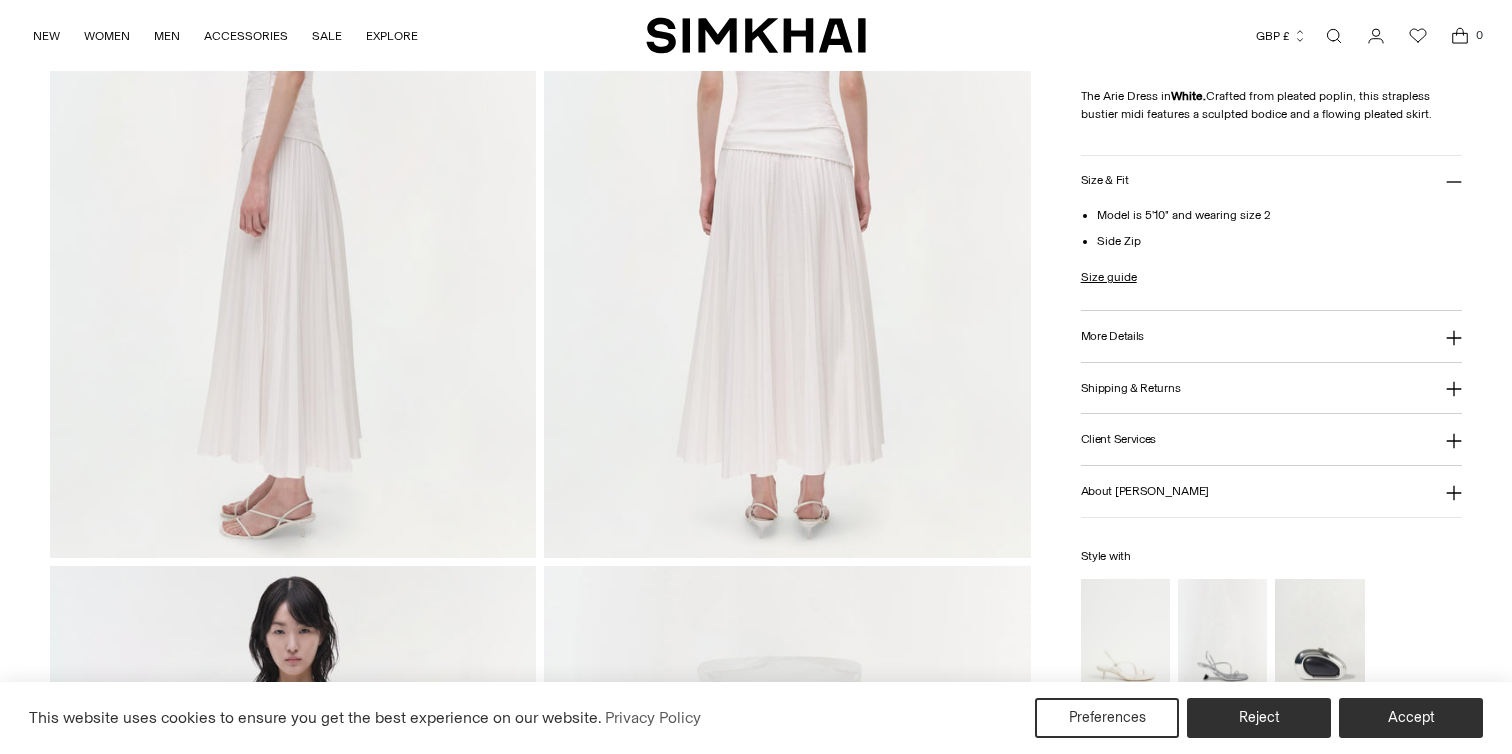 click on "More Details" at bounding box center (1271, 336) 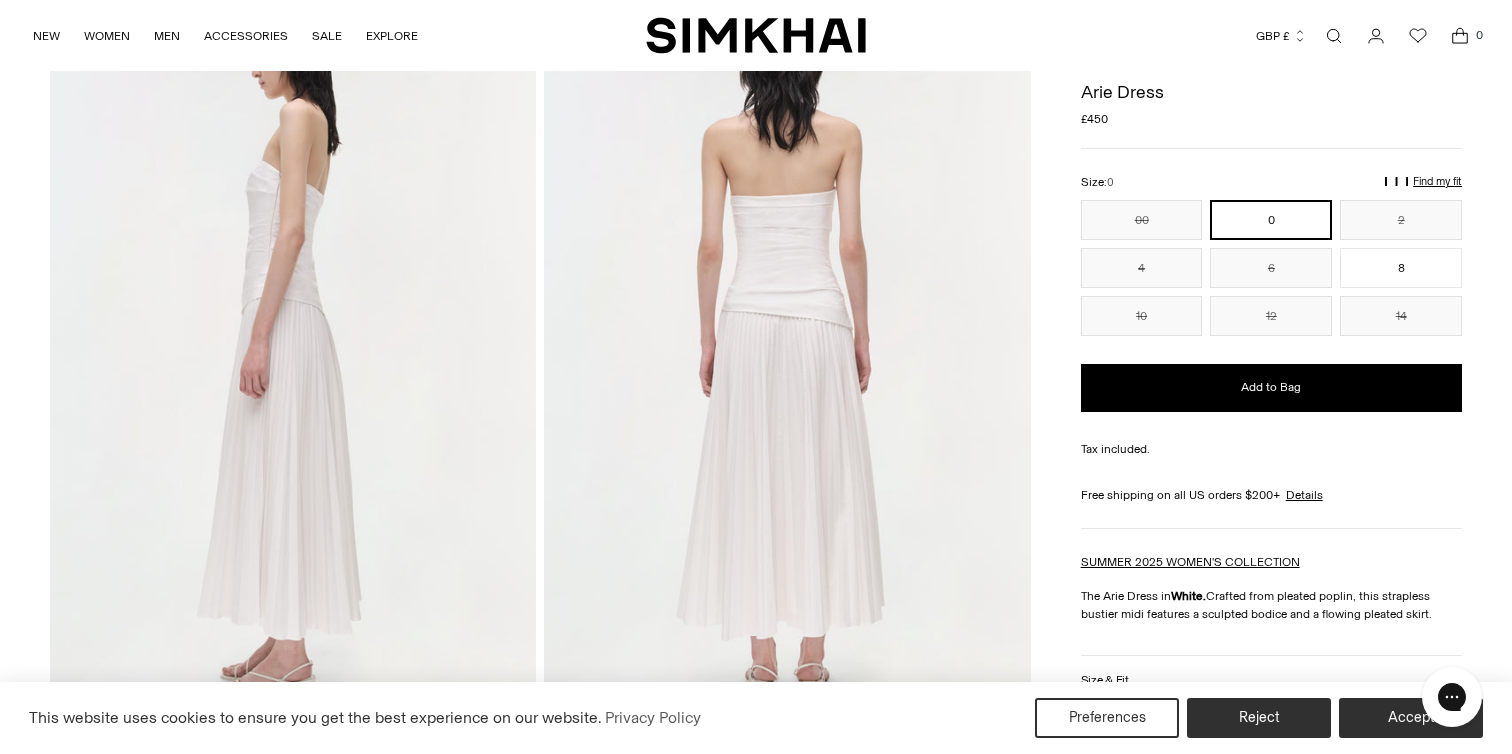 scroll, scrollTop: 863, scrollLeft: 0, axis: vertical 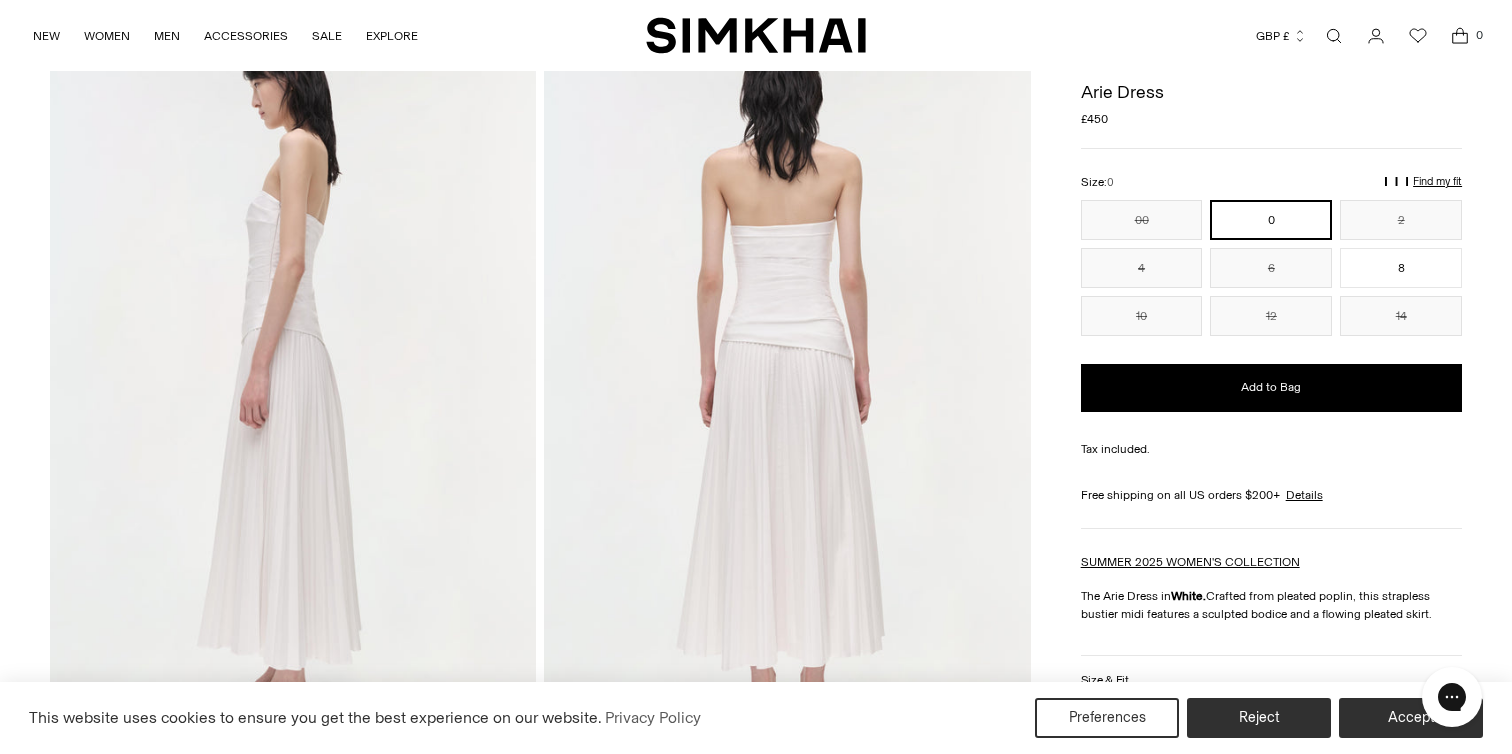 click on "Find my fit" at bounding box center (1193, 190) 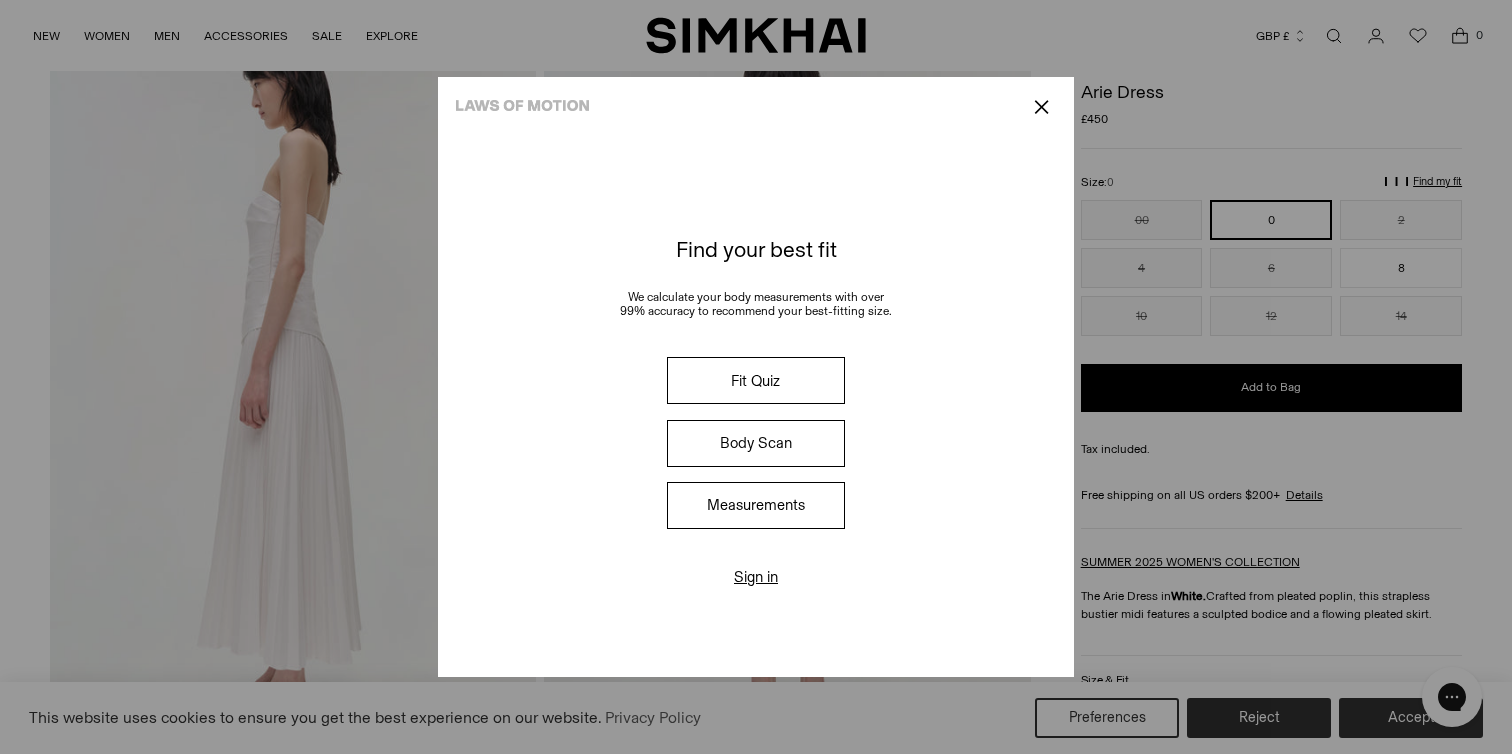 click on "Measurements" at bounding box center (756, 505) 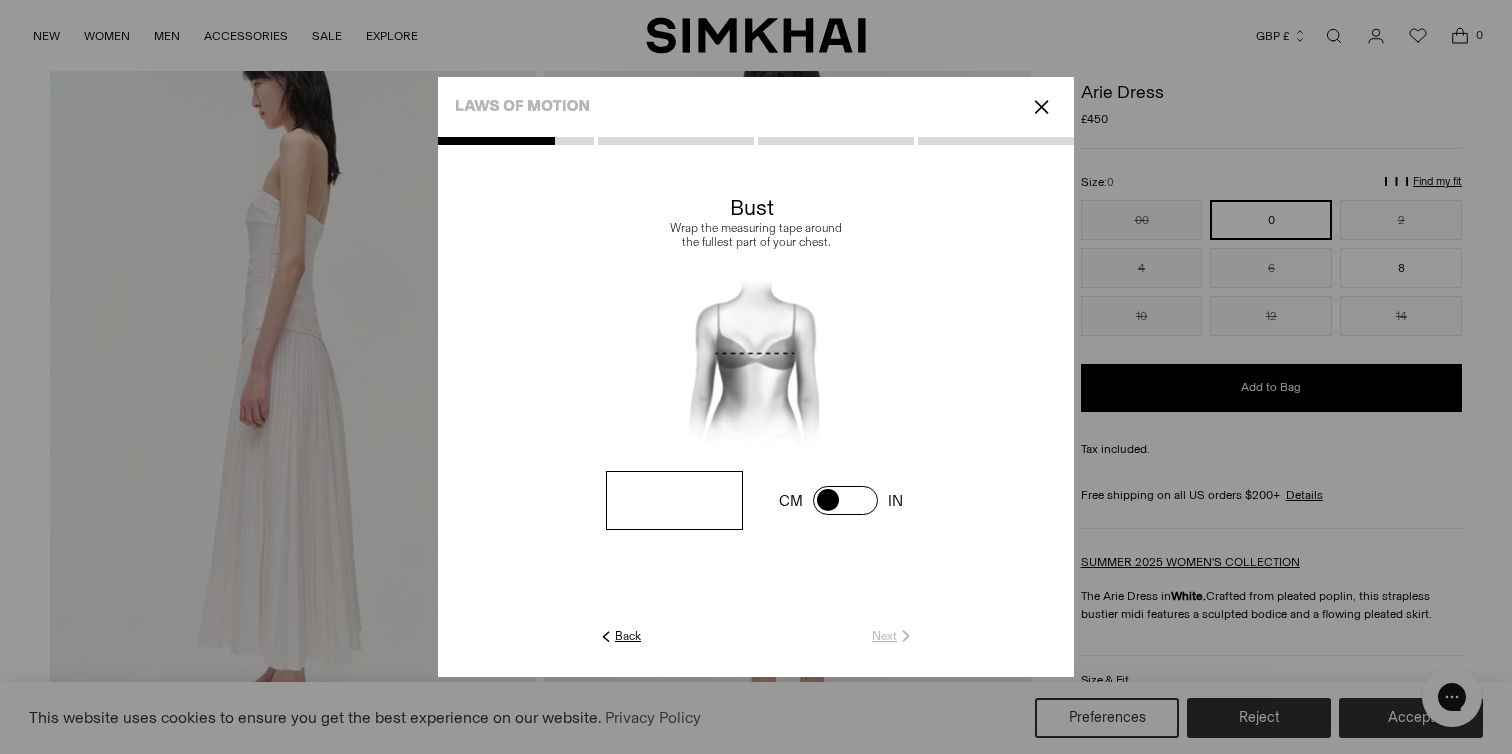 click at bounding box center (674, 500) 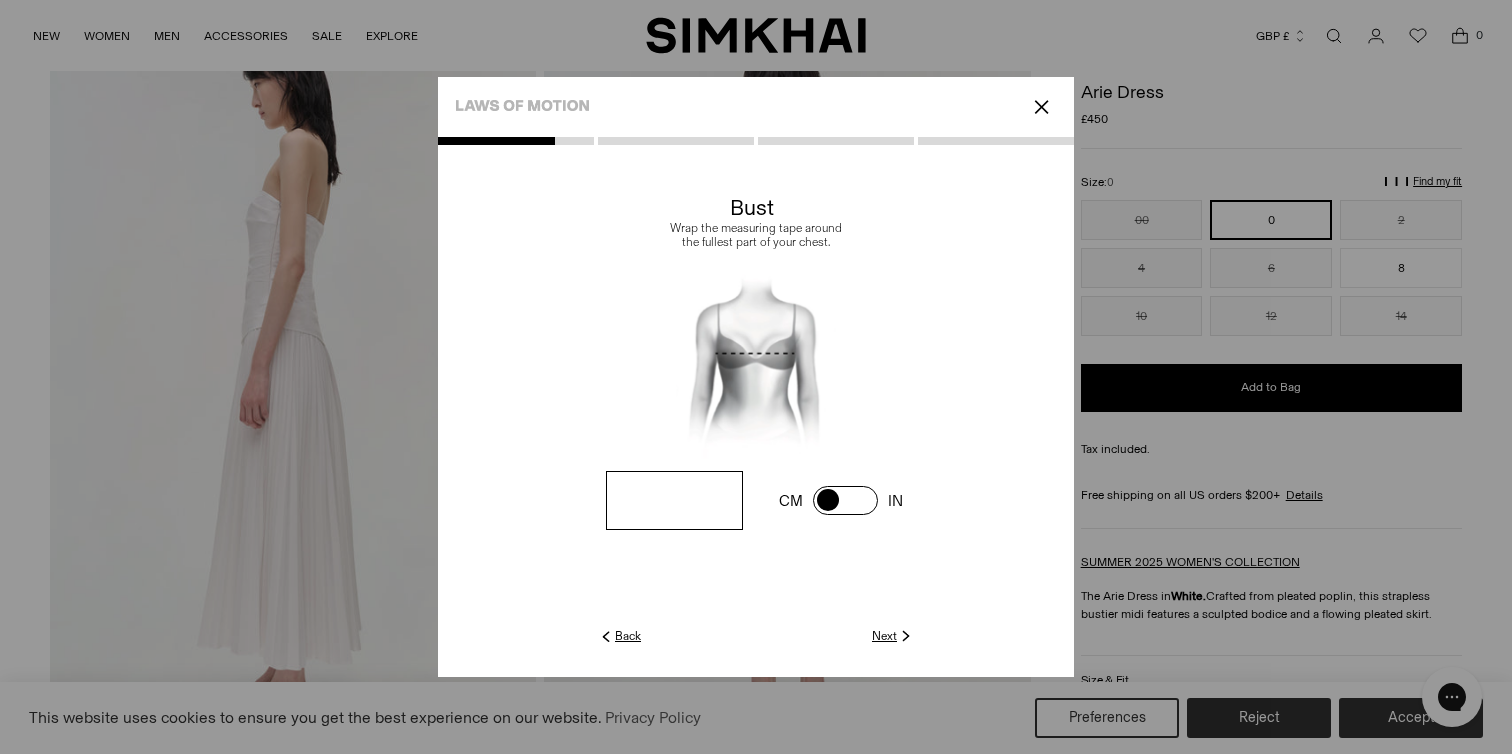 type on "**" 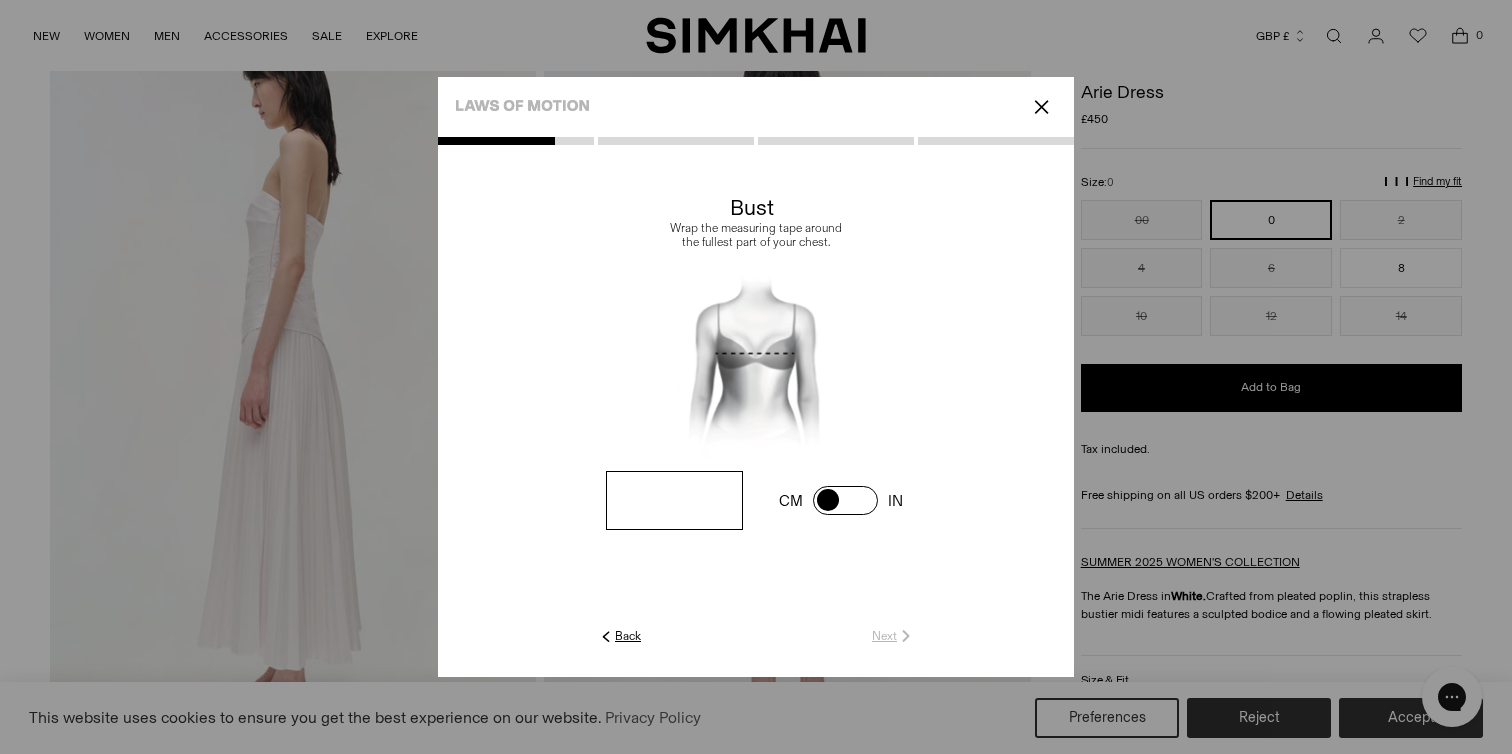 click on "✕" at bounding box center [756, 107] 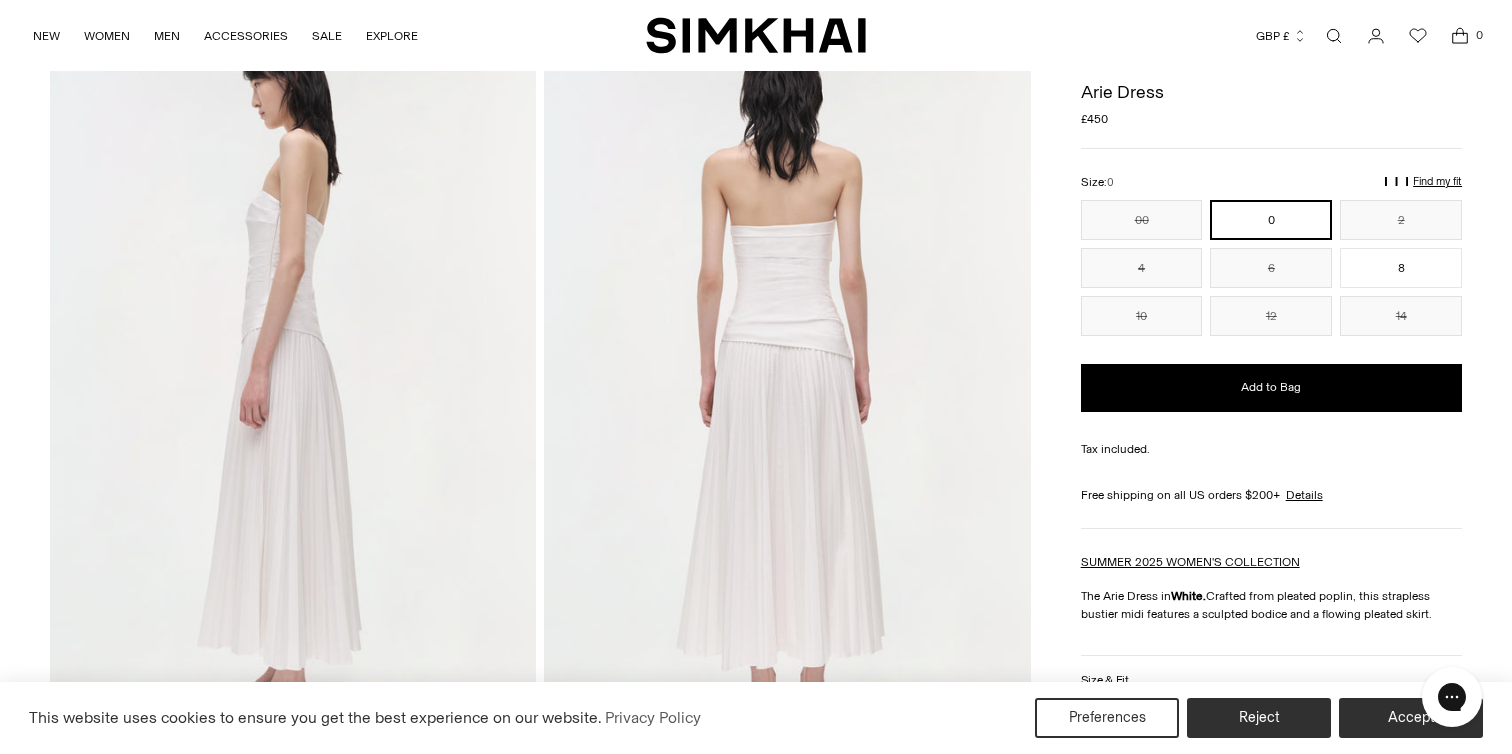 click at bounding box center (1168, 189) 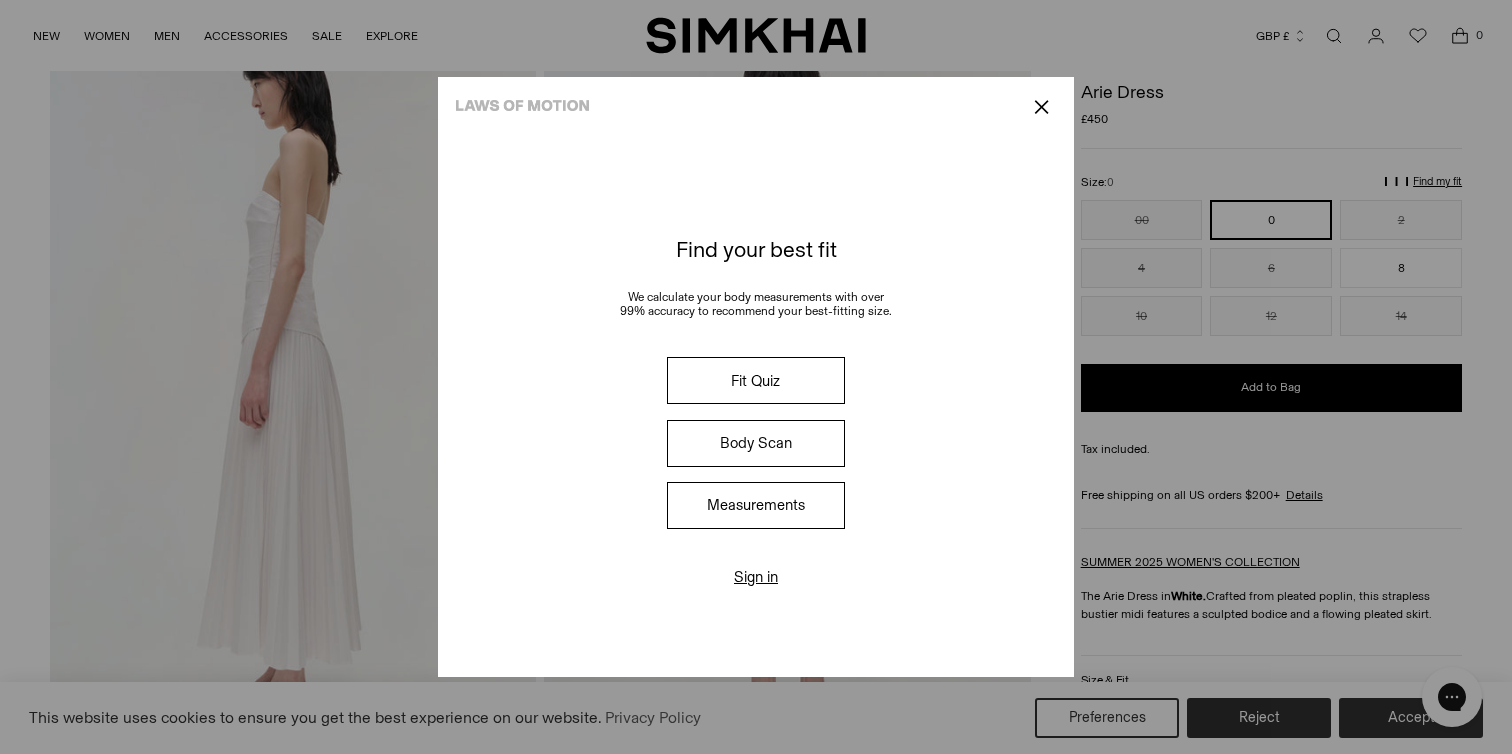 click on "✕" at bounding box center [1041, 107] 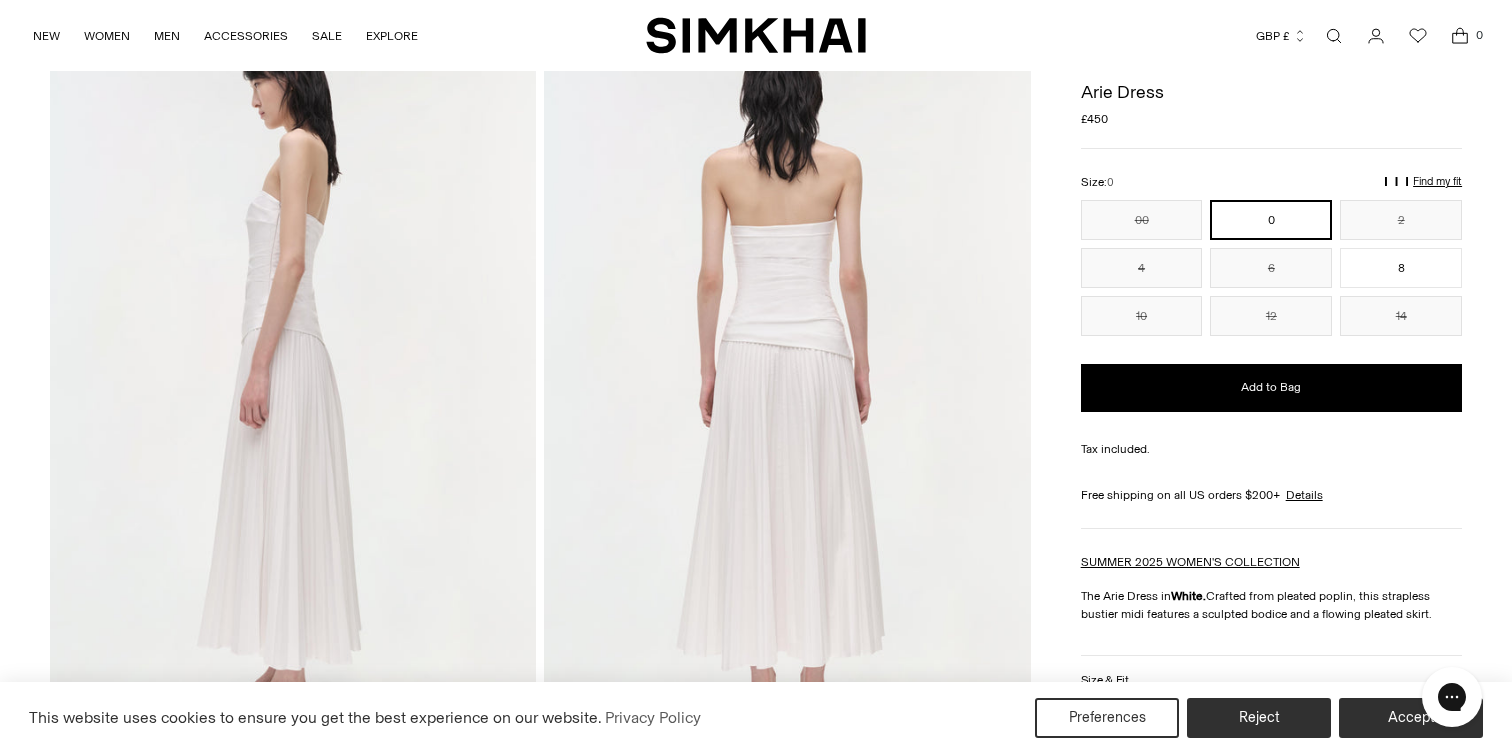 scroll, scrollTop: 848, scrollLeft: 0, axis: vertical 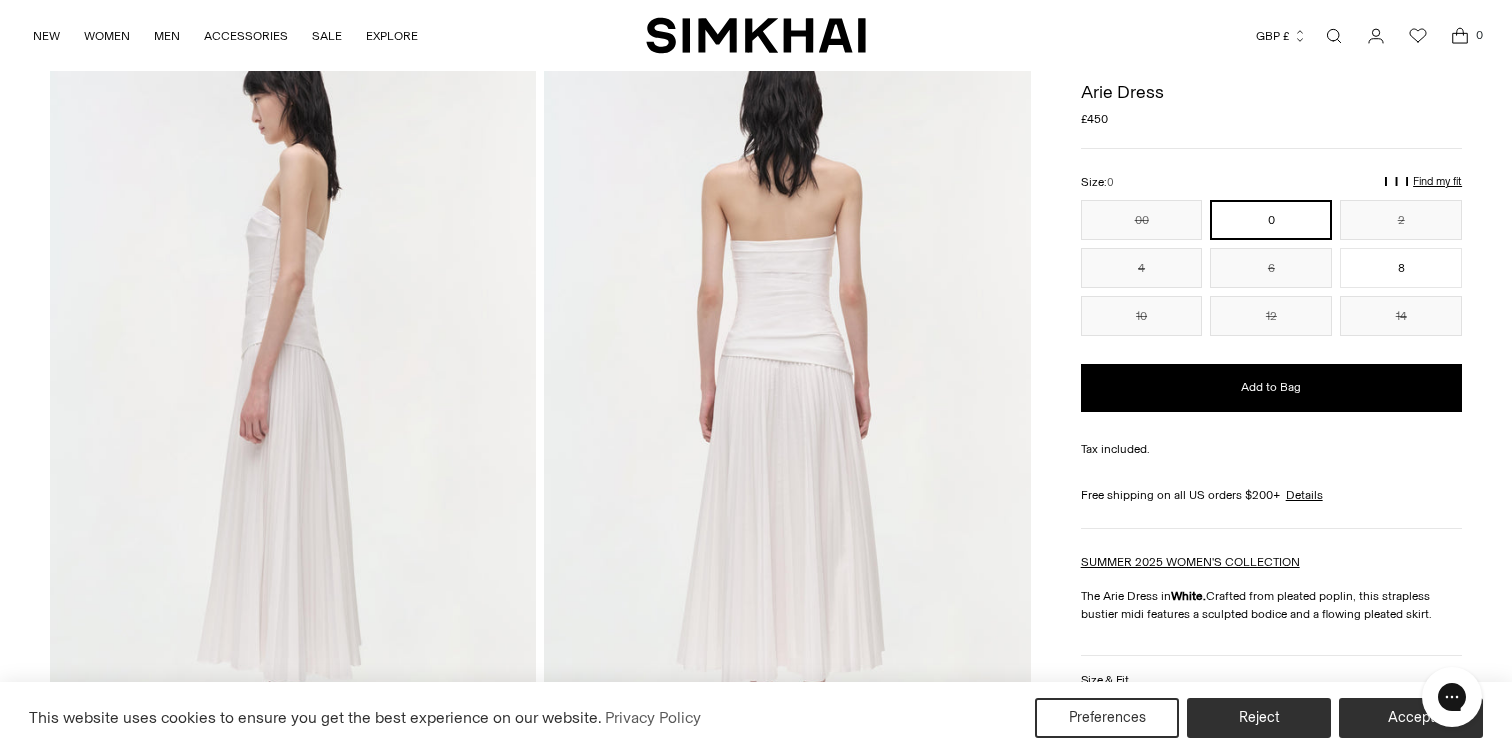 click on "Find my fit" at bounding box center [1193, 190] 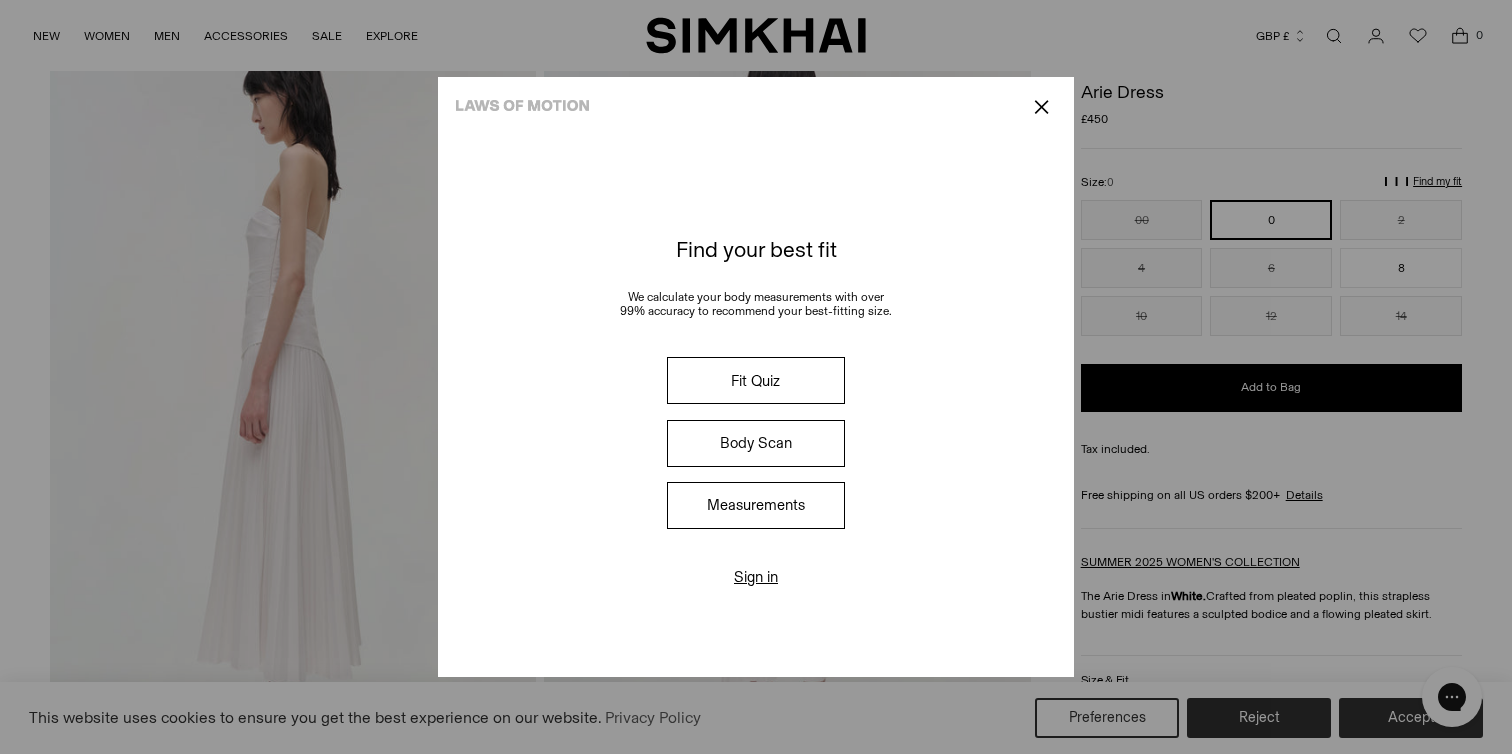 click on "Measurements" at bounding box center [756, 505] 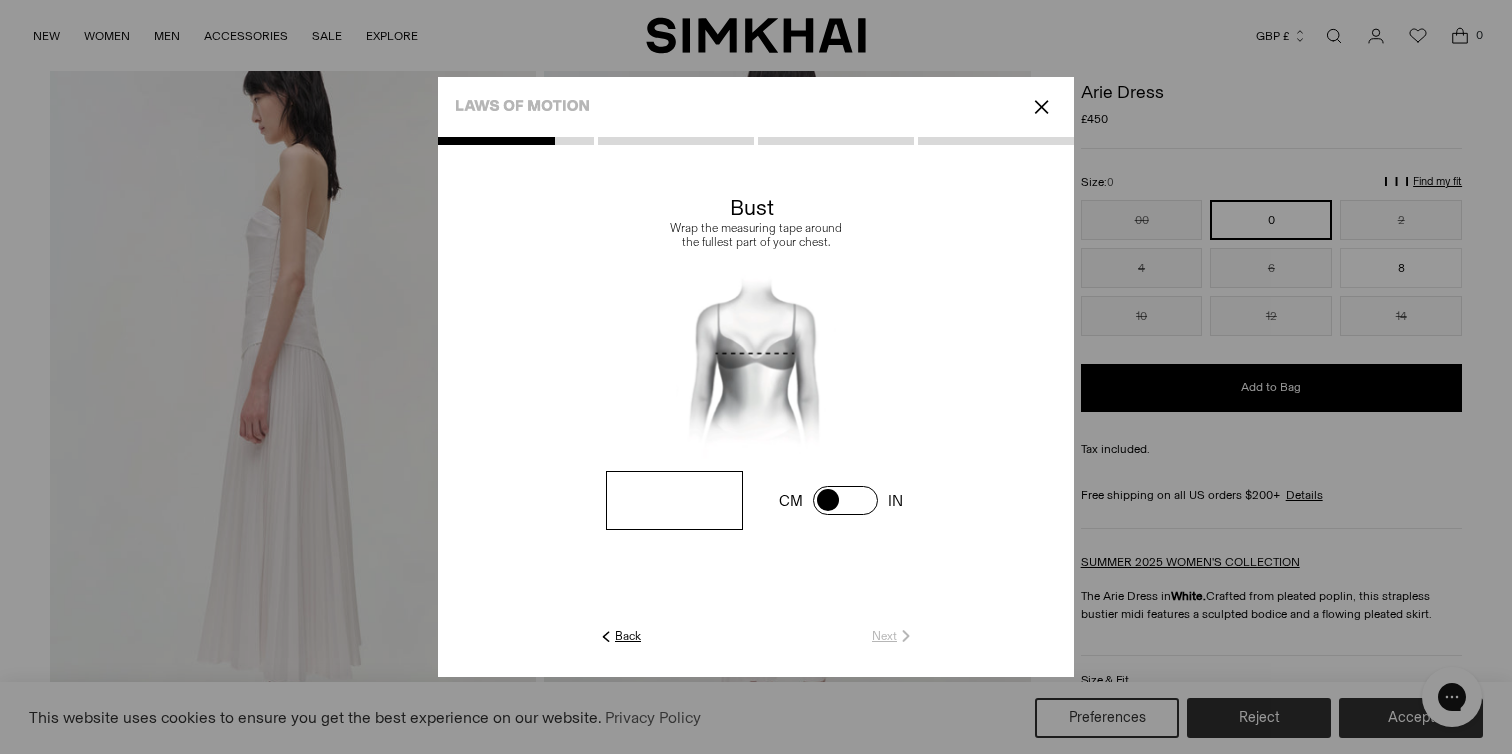 click at bounding box center [845, 500] 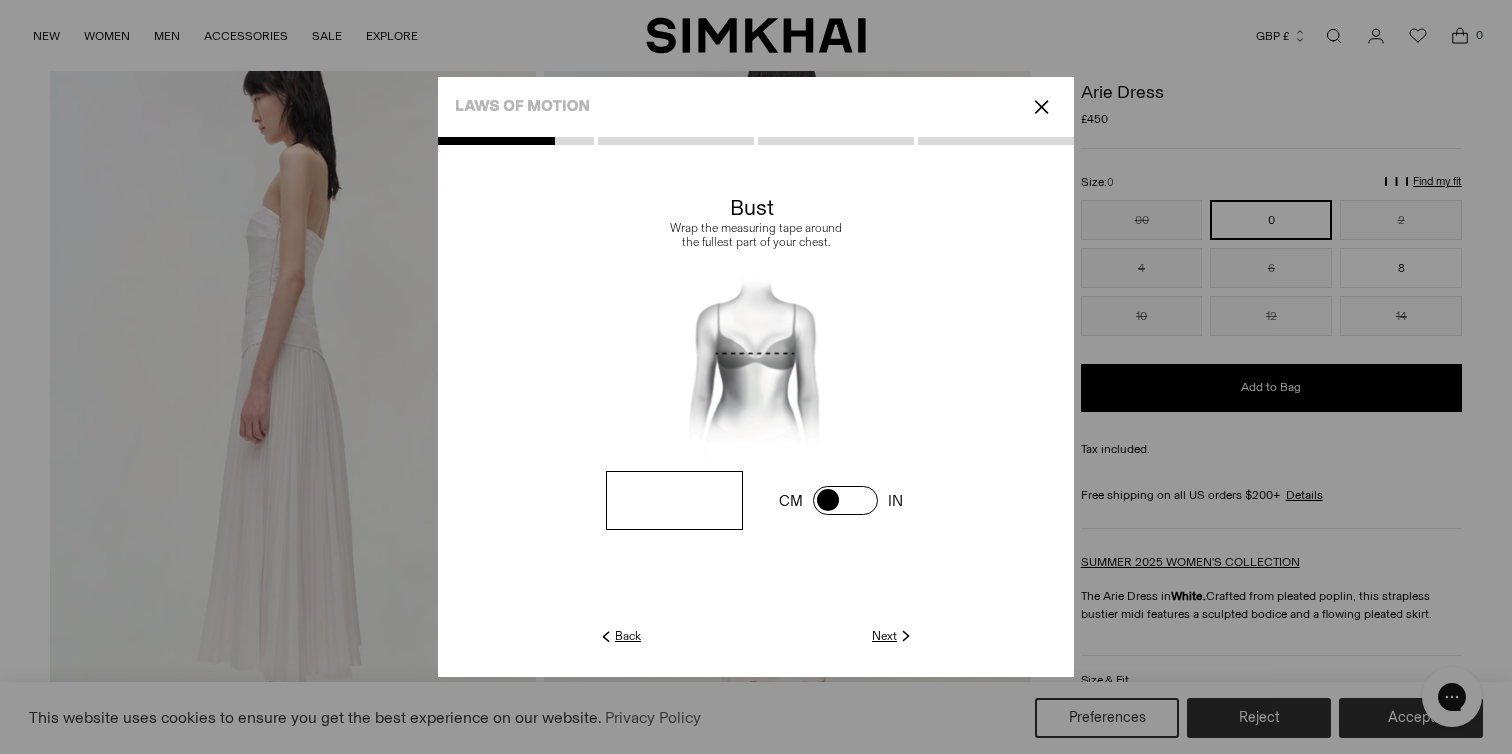 type on "**" 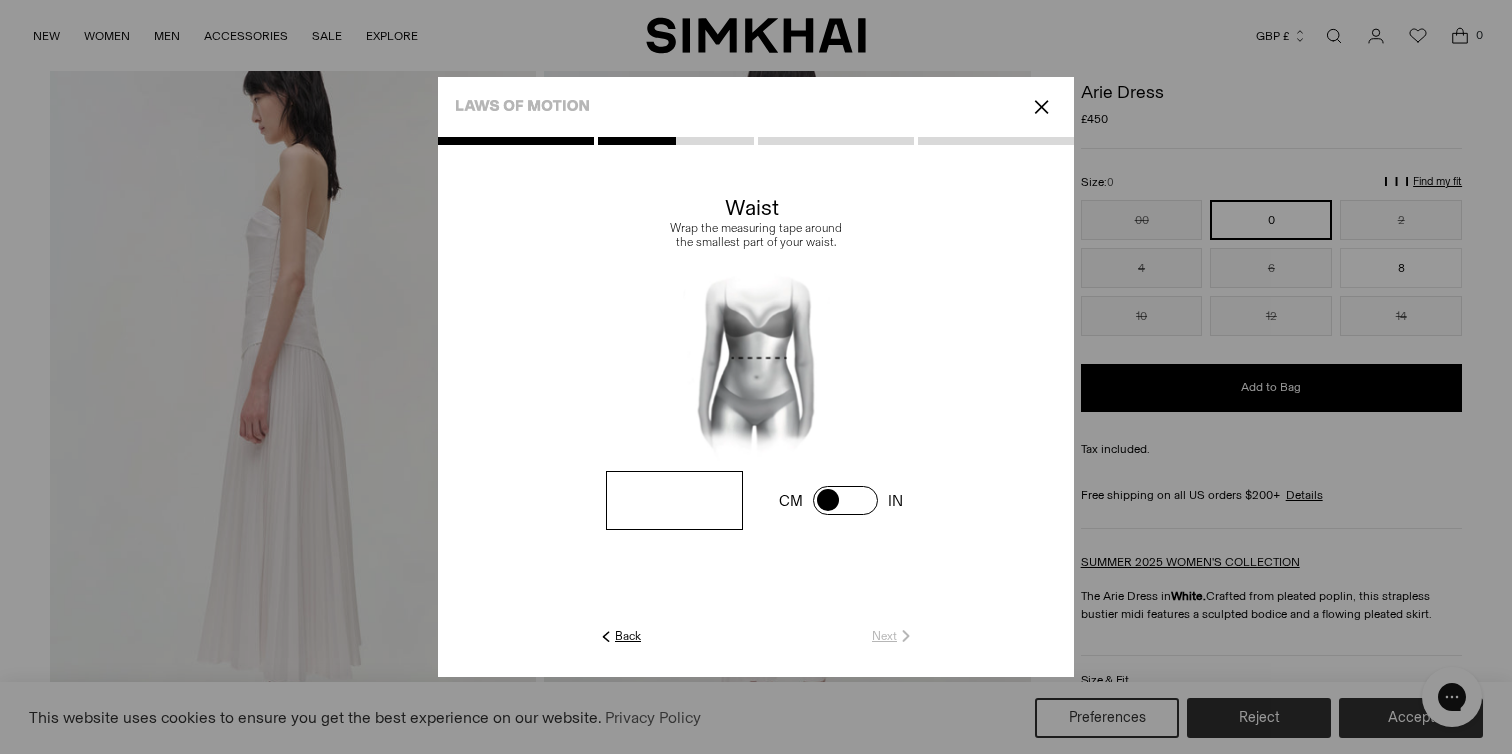 click at bounding box center [0, 0] 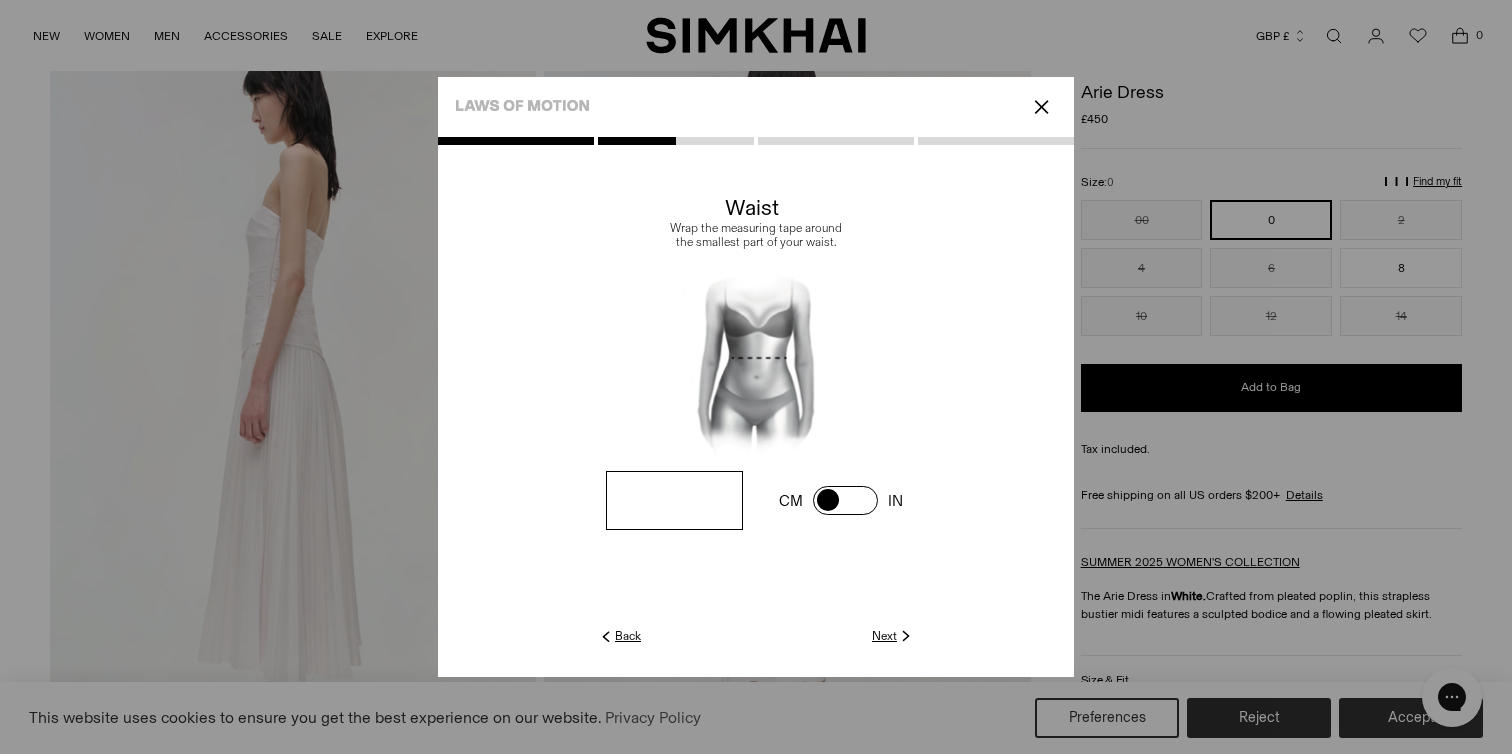 type on "*" 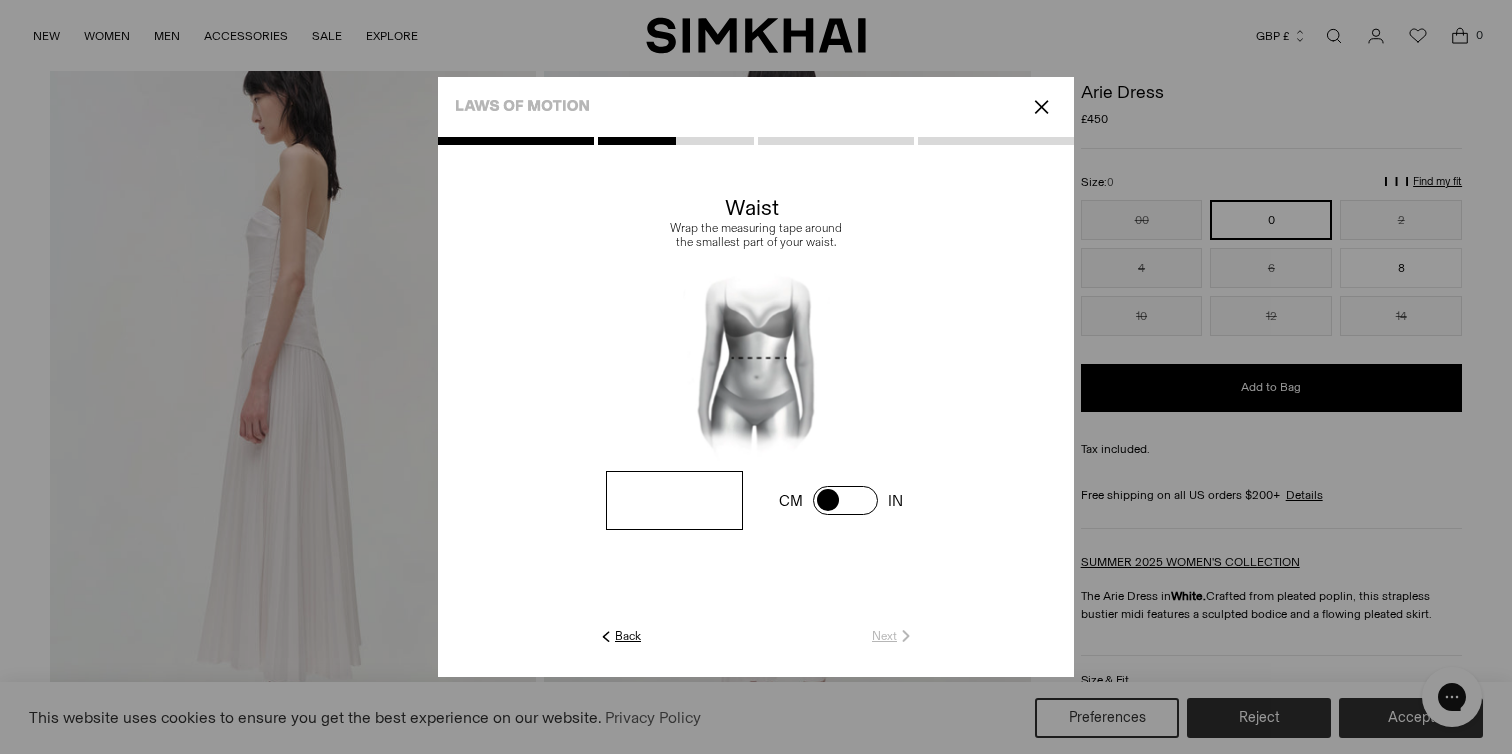 type on "*" 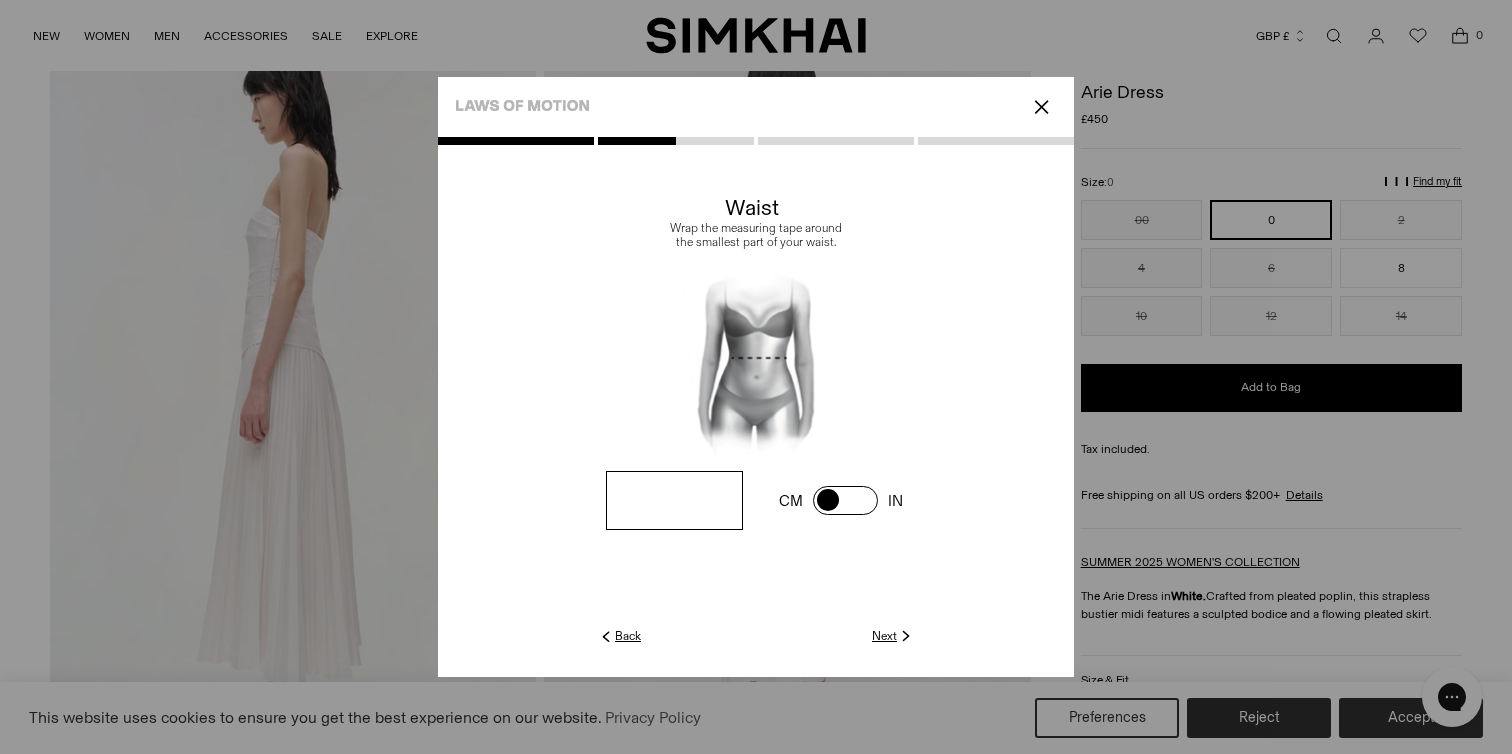 type on "*" 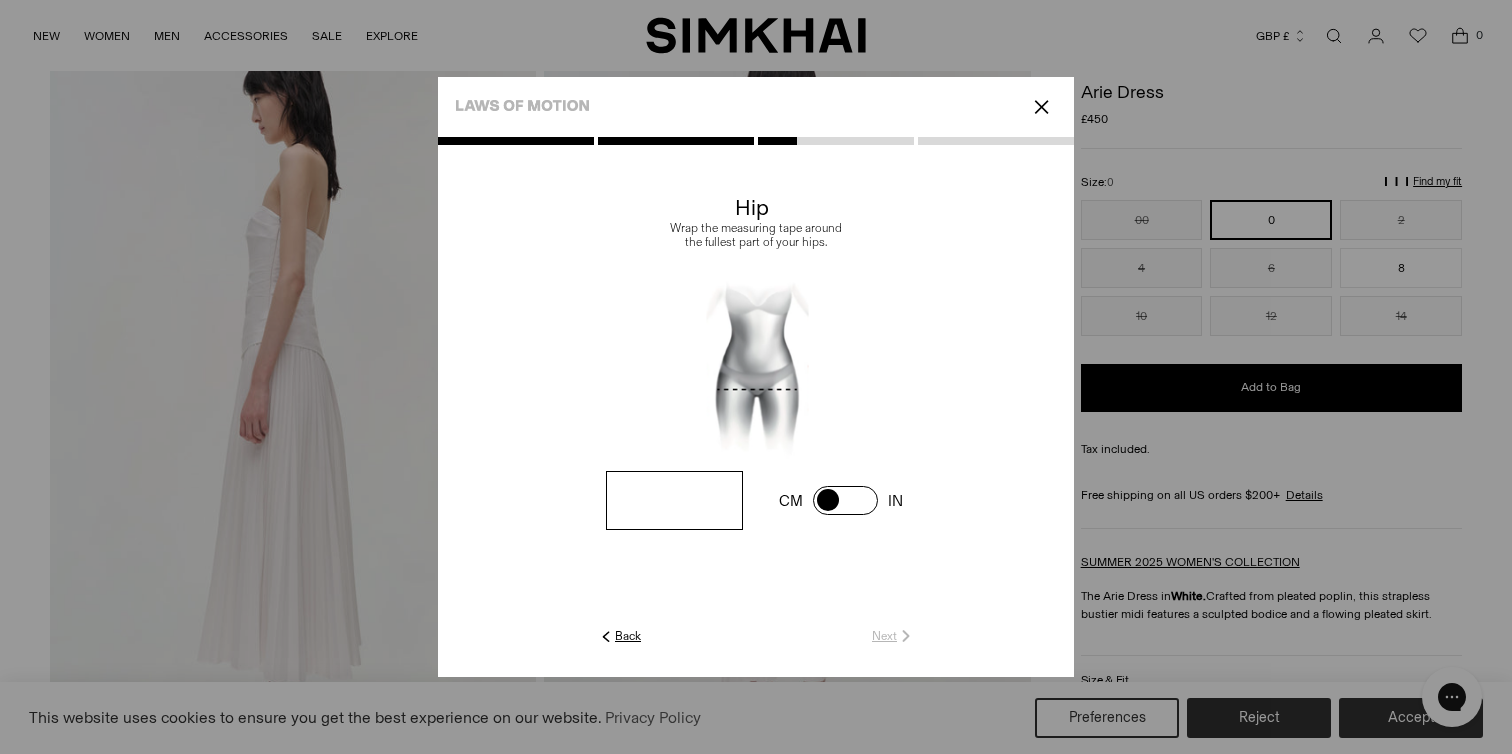 click at bounding box center (0, 0) 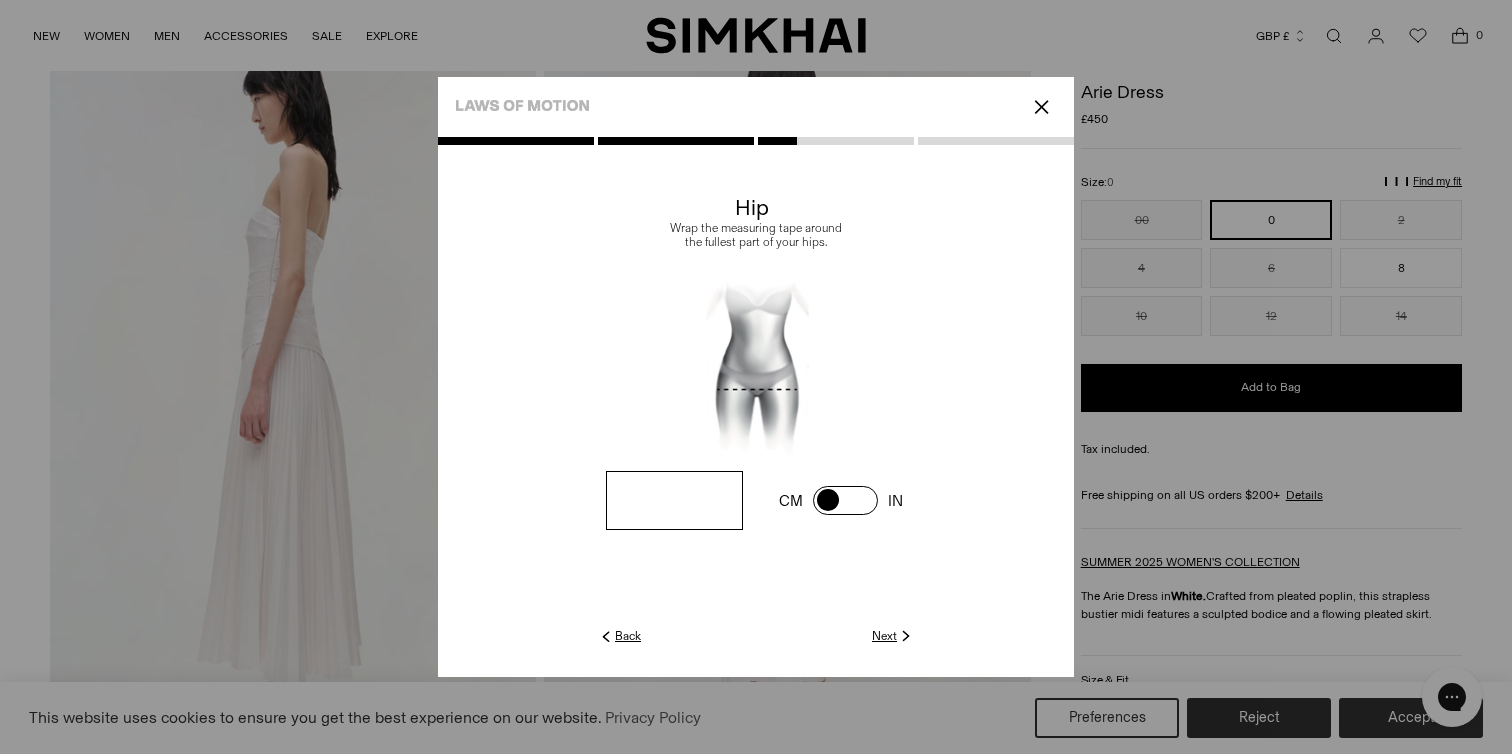 type on "**" 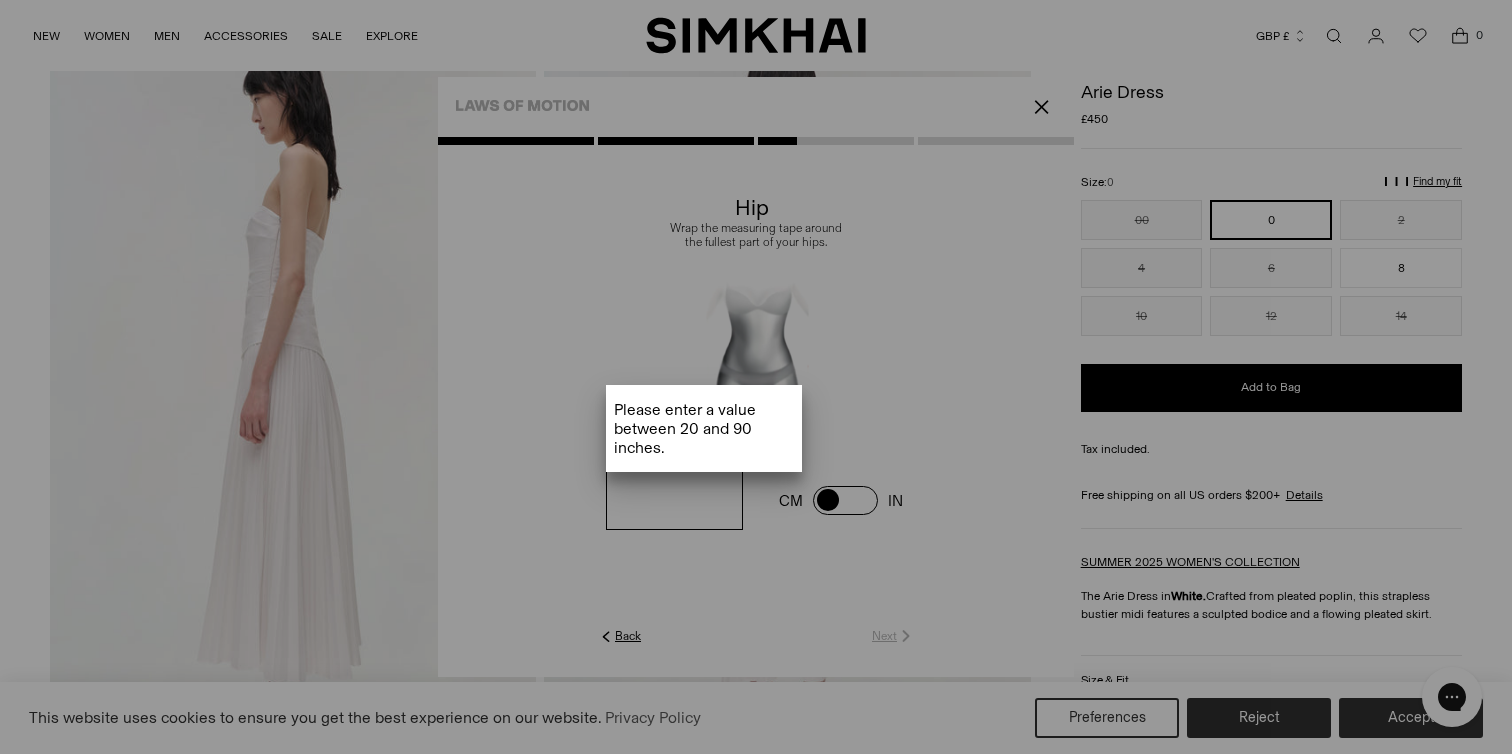 click on "Please enter a   value   between   20   and   90   inches ." at bounding box center [704, 428] 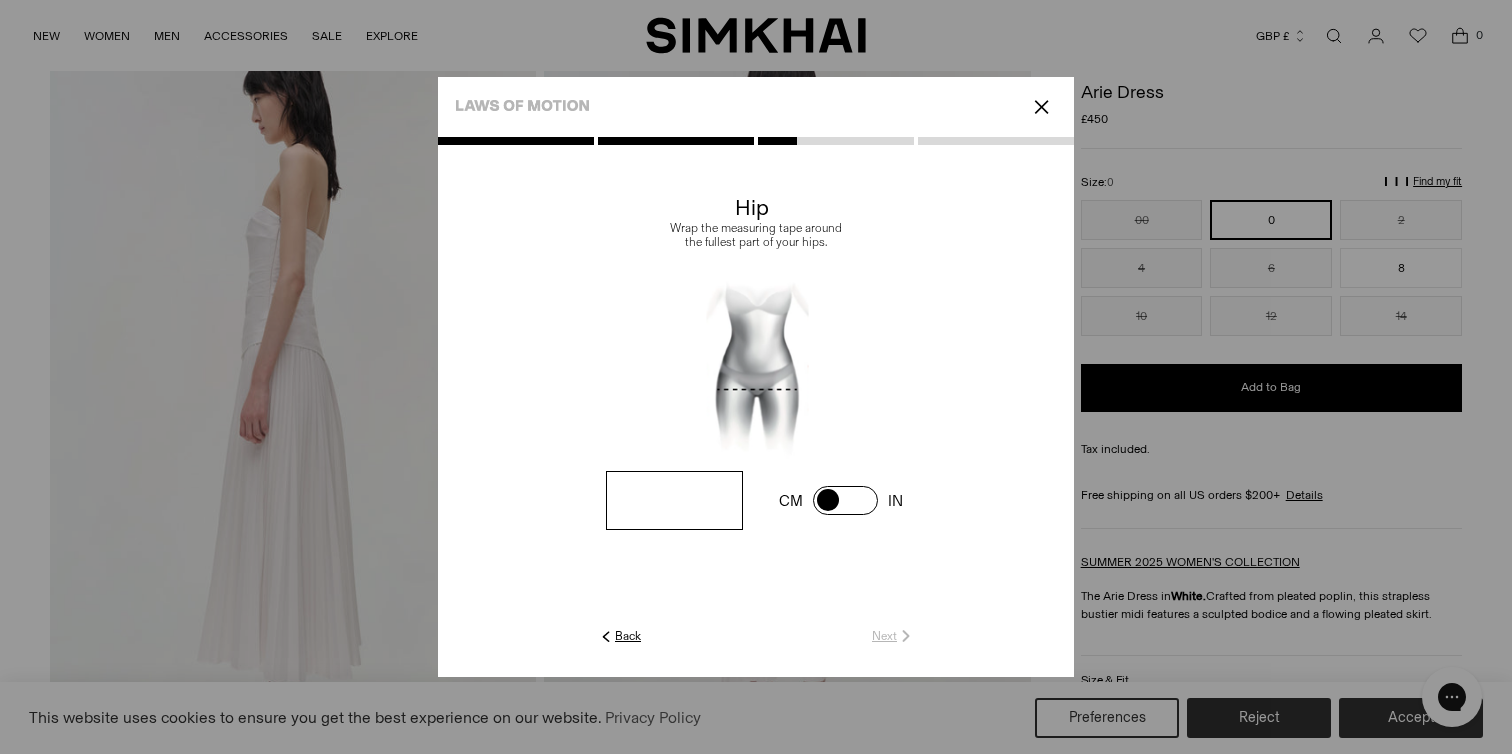 click at bounding box center [0, 0] 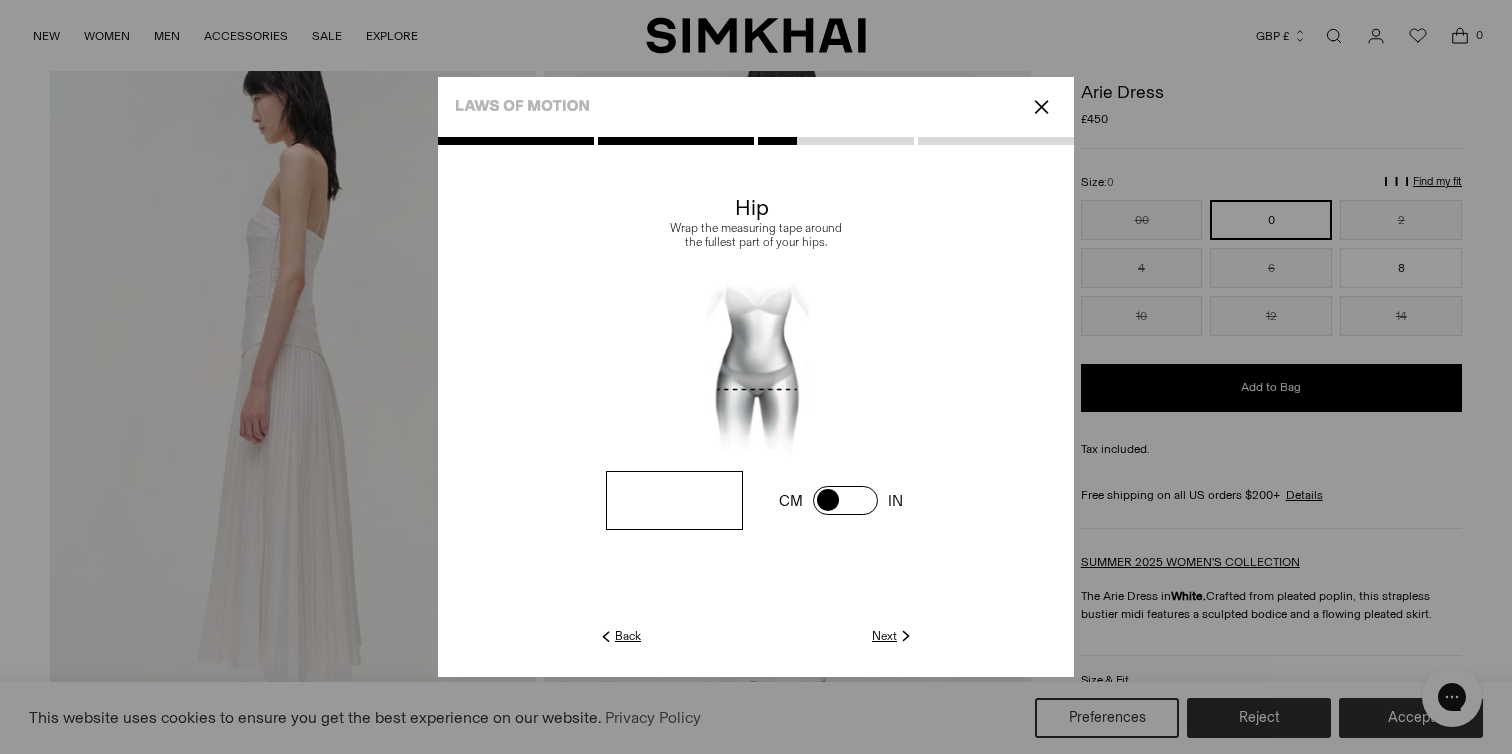 type on "**" 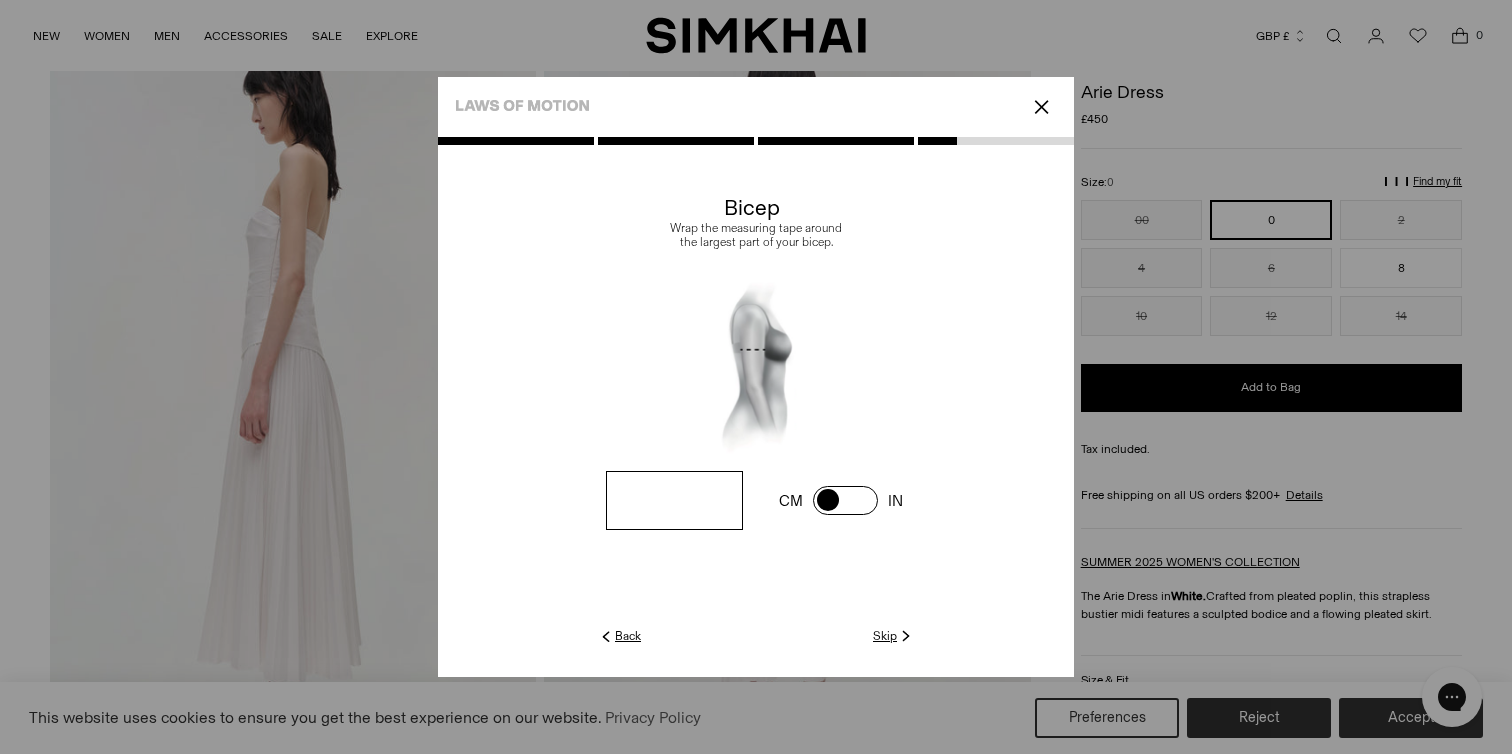 click 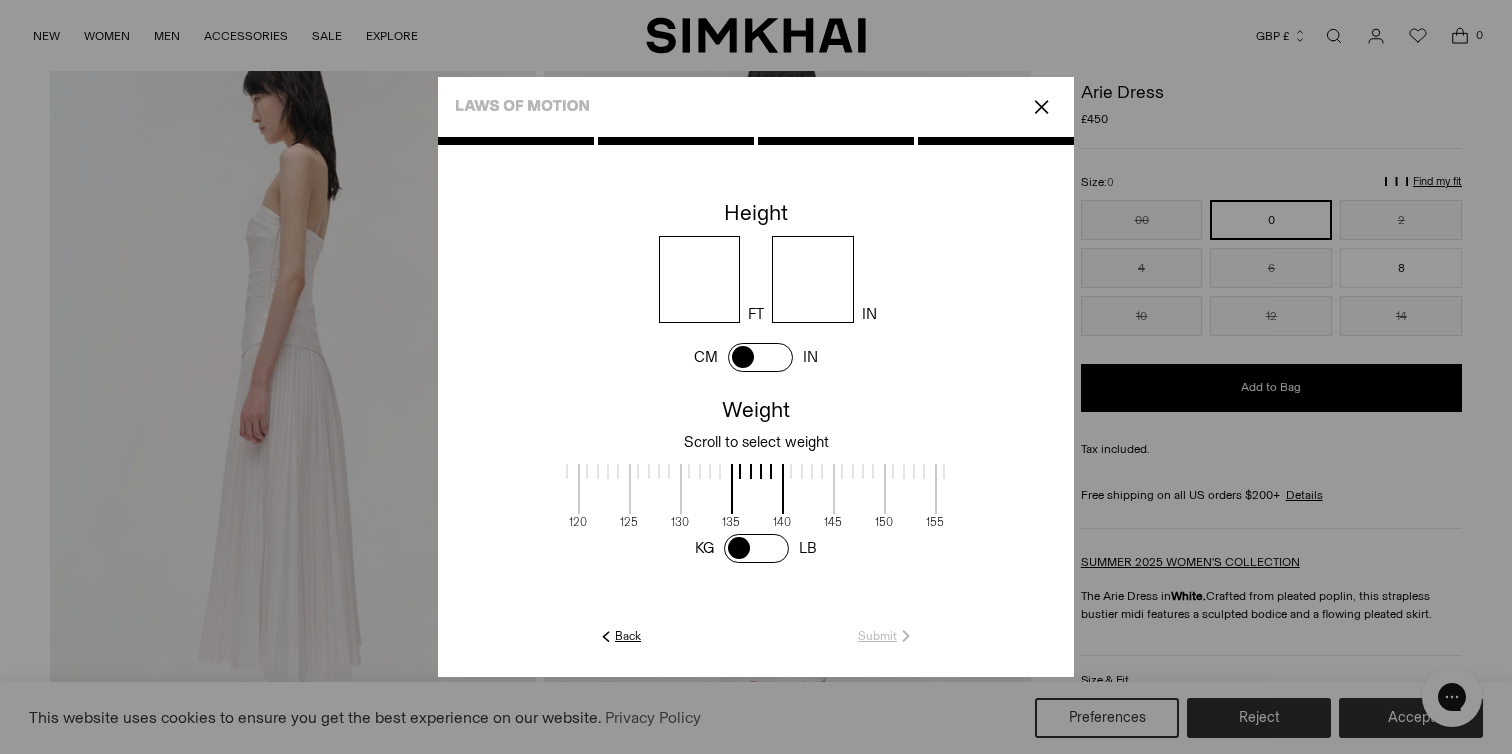 click at bounding box center (760, 357) 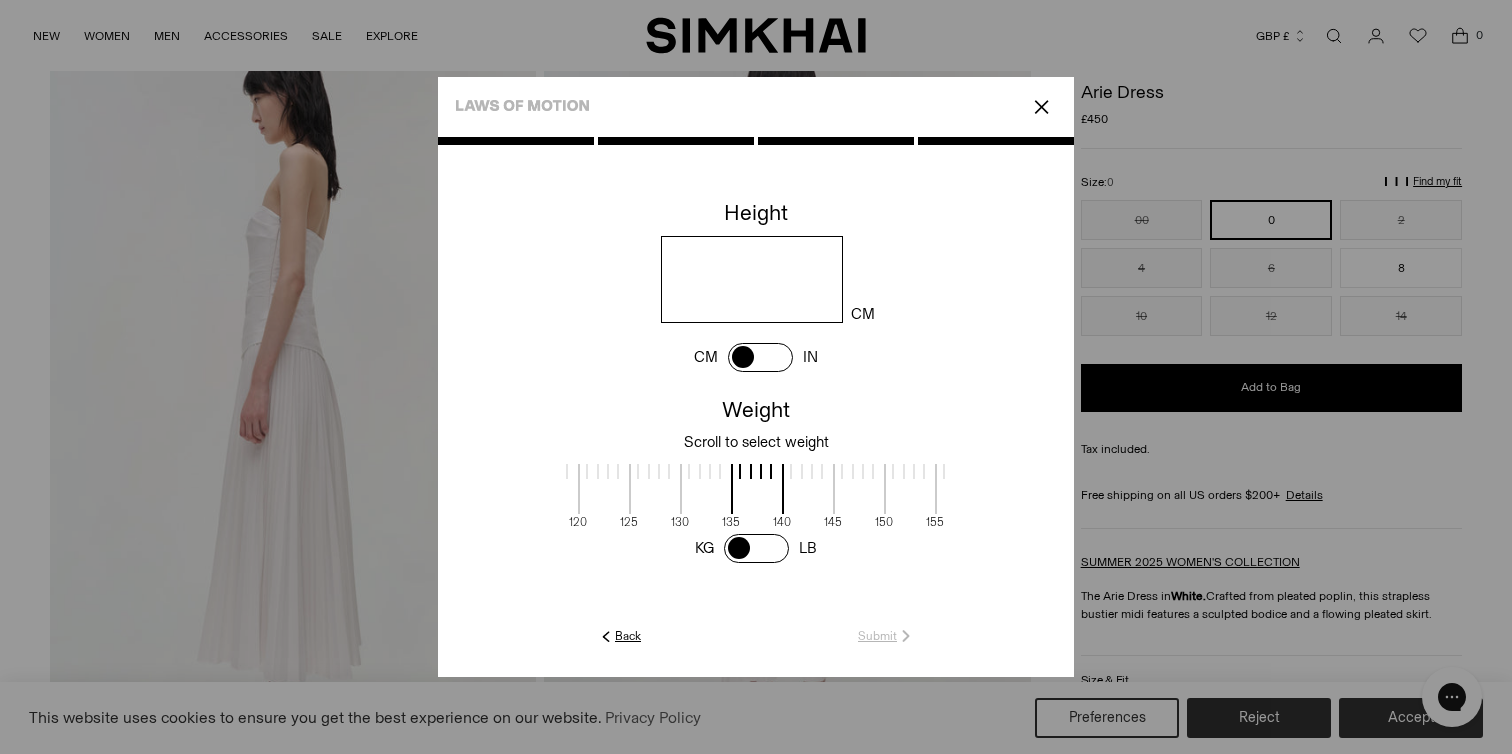 click at bounding box center (751, 279) 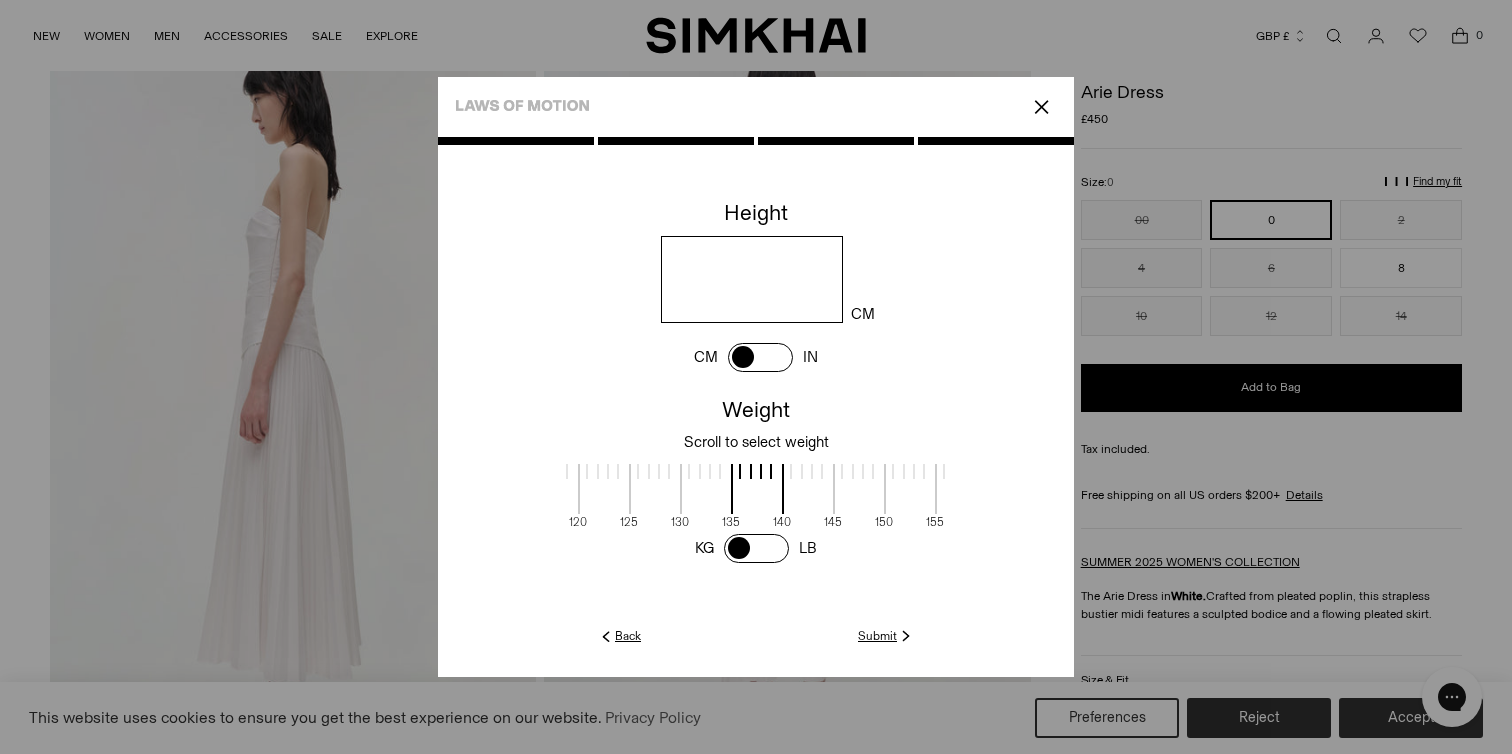 type on "***" 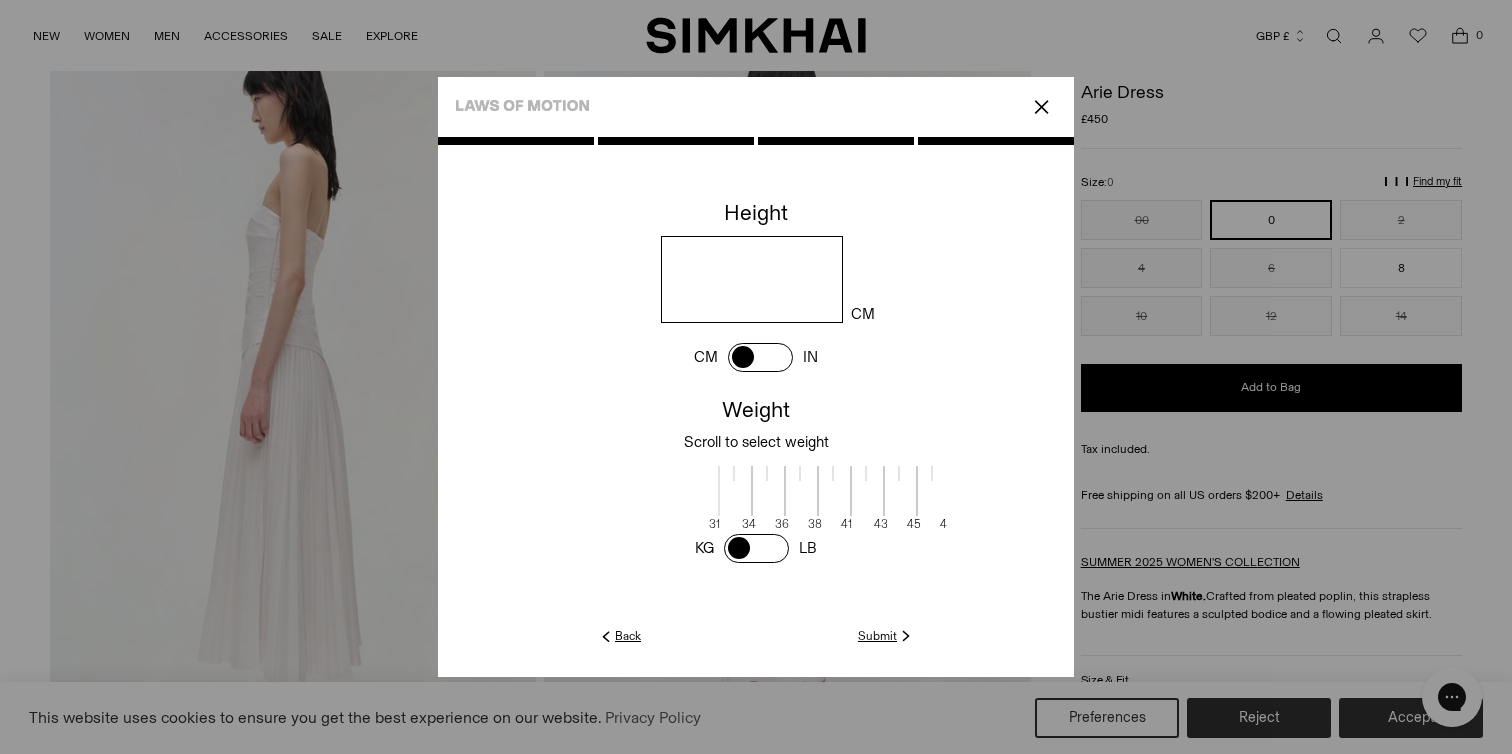 scroll, scrollTop: 2, scrollLeft: 407, axis: both 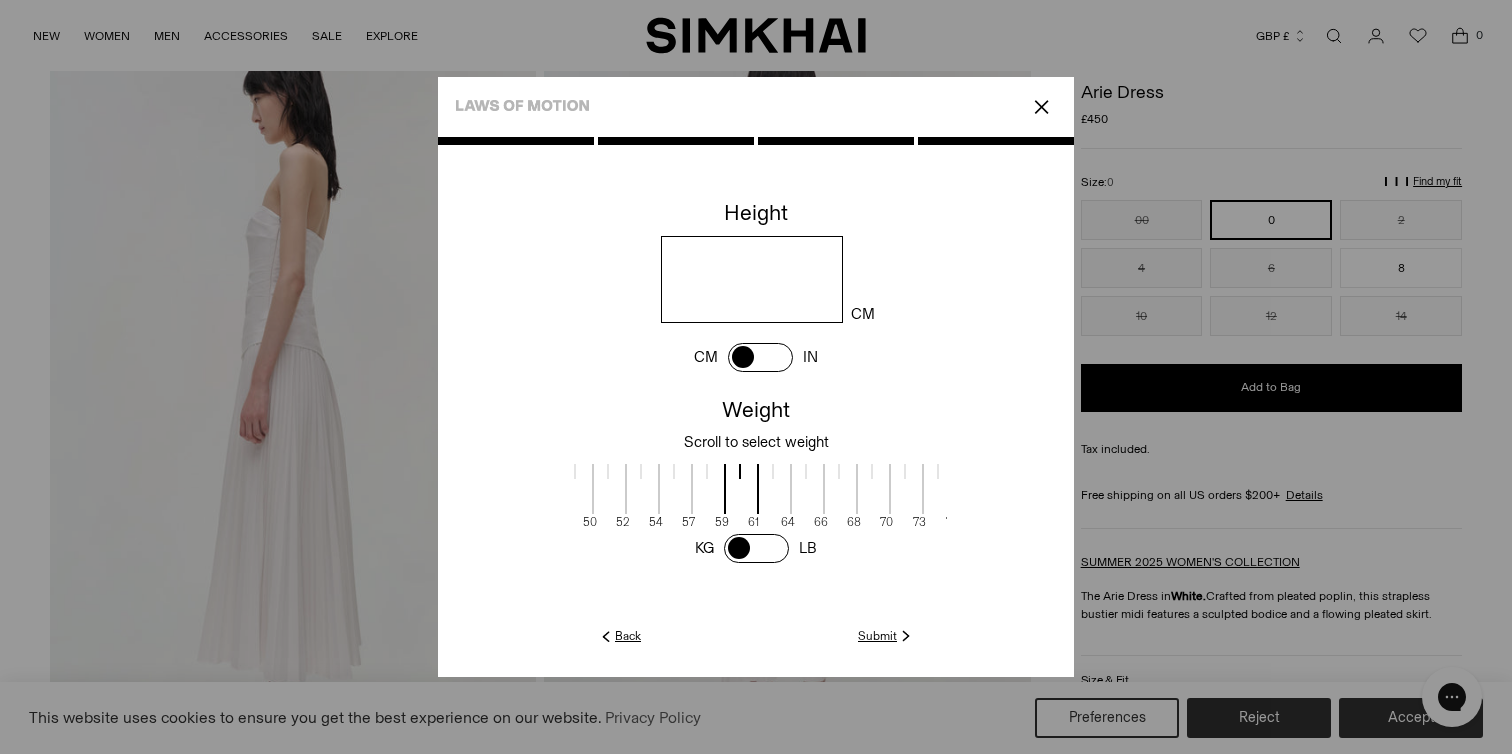 drag, startPoint x: 746, startPoint y: 504, endPoint x: 763, endPoint y: 500, distance: 17.464249 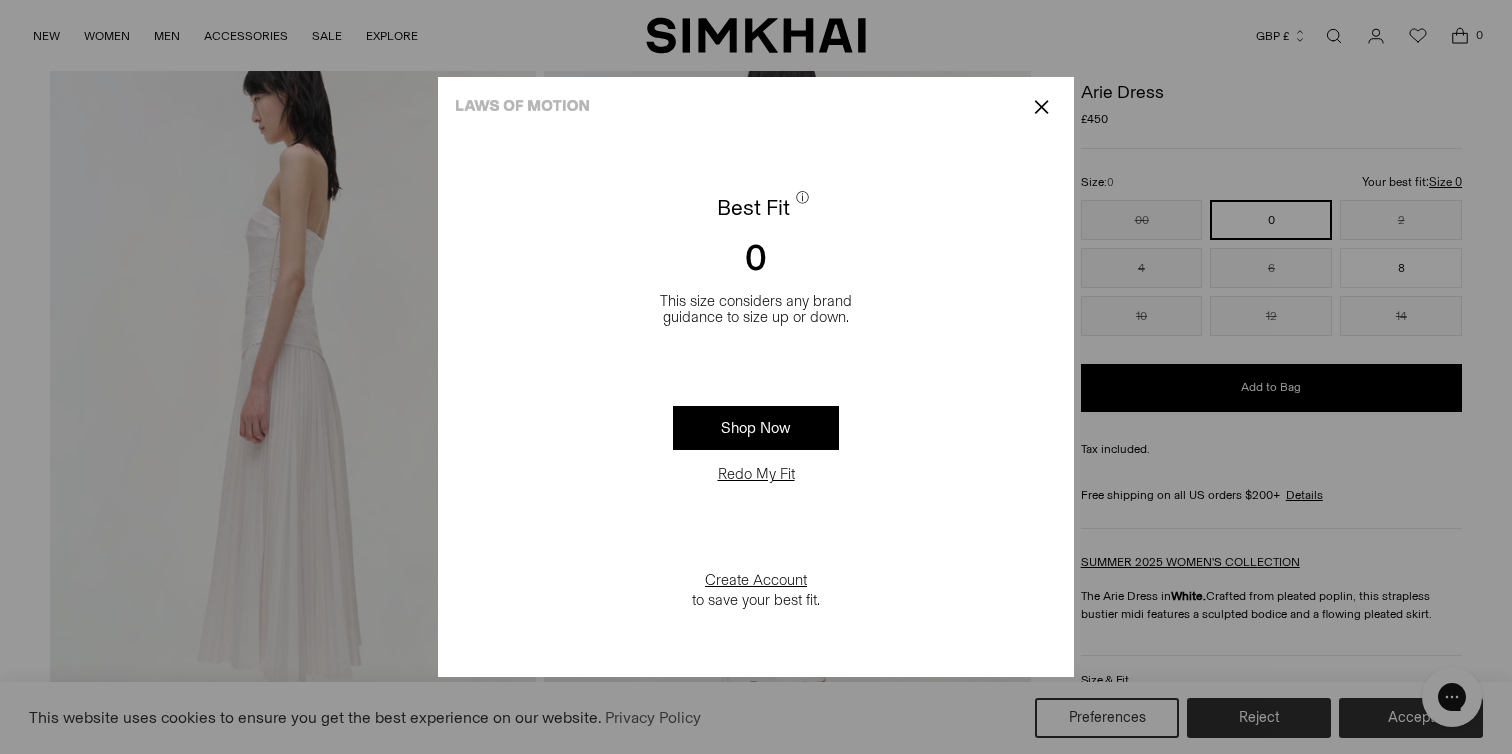click on "Redo My Fit" at bounding box center (756, 474) 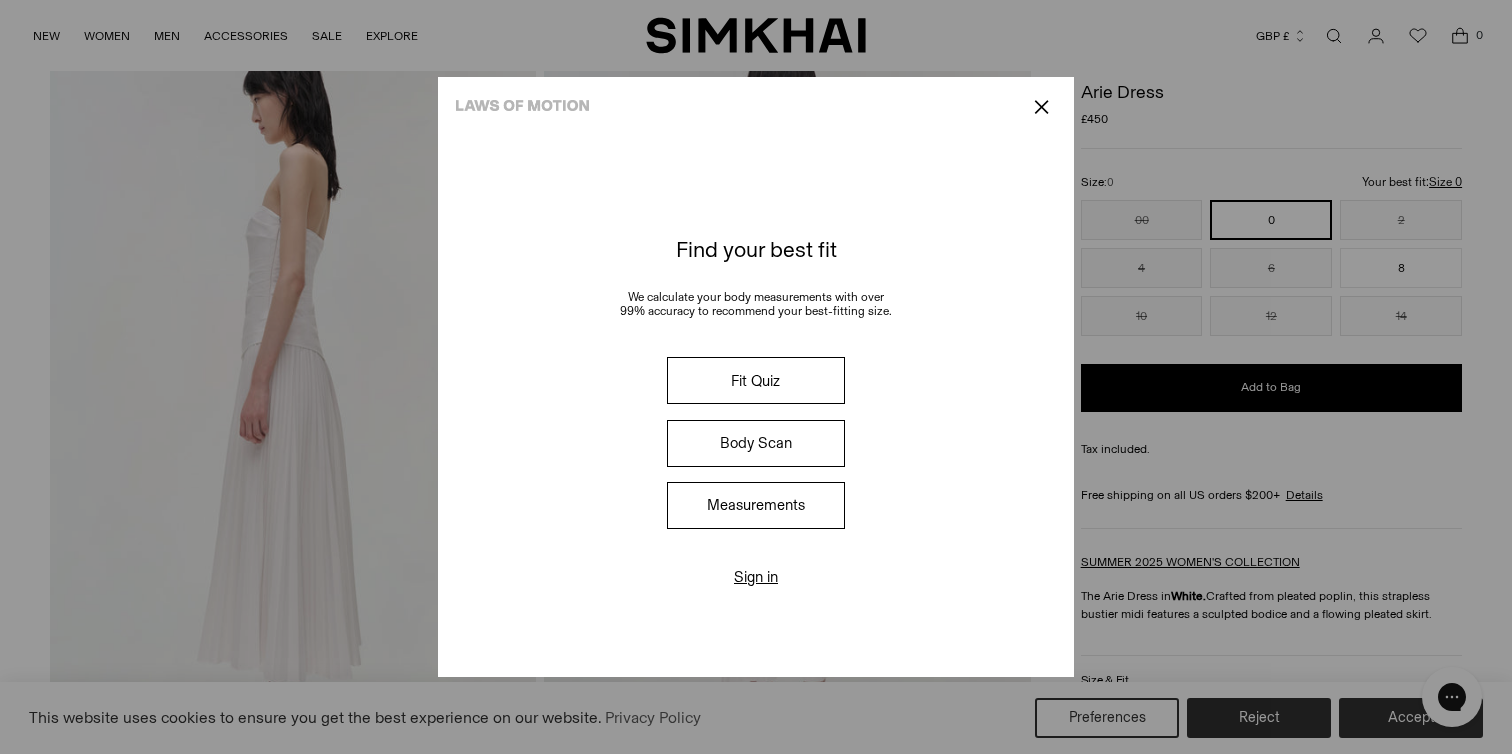 click on "Fit Quiz" at bounding box center (756, 380) 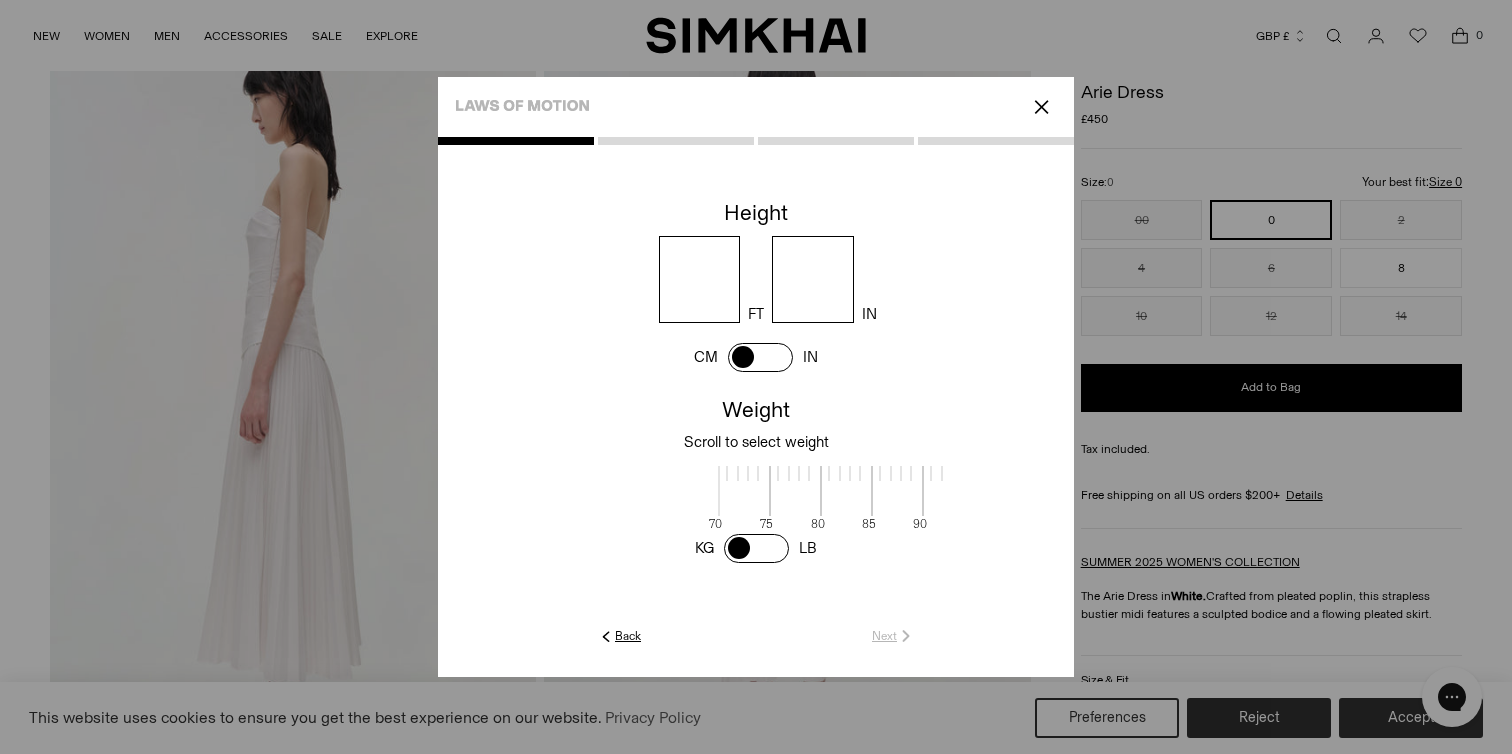scroll, scrollTop: 2, scrollLeft: 650, axis: both 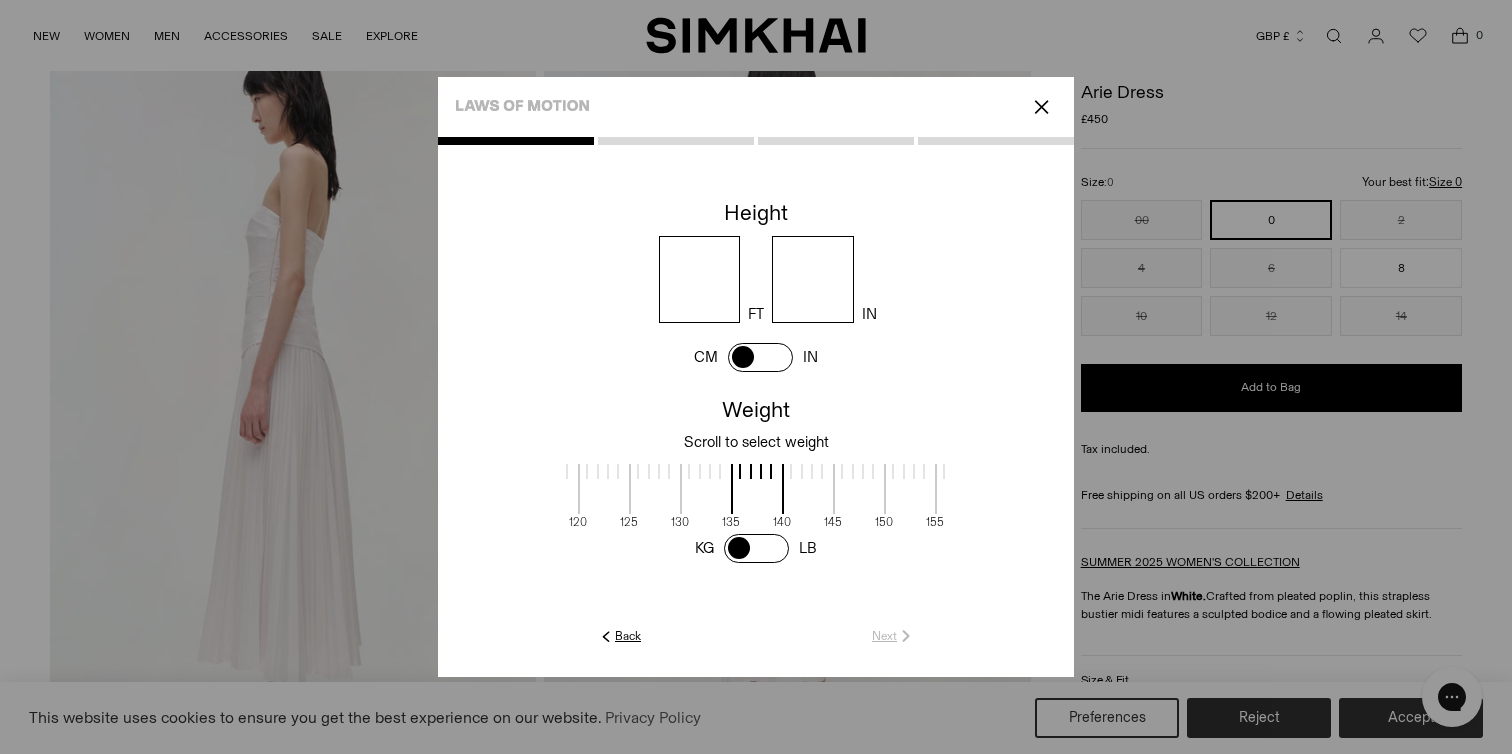 click at bounding box center (760, 357) 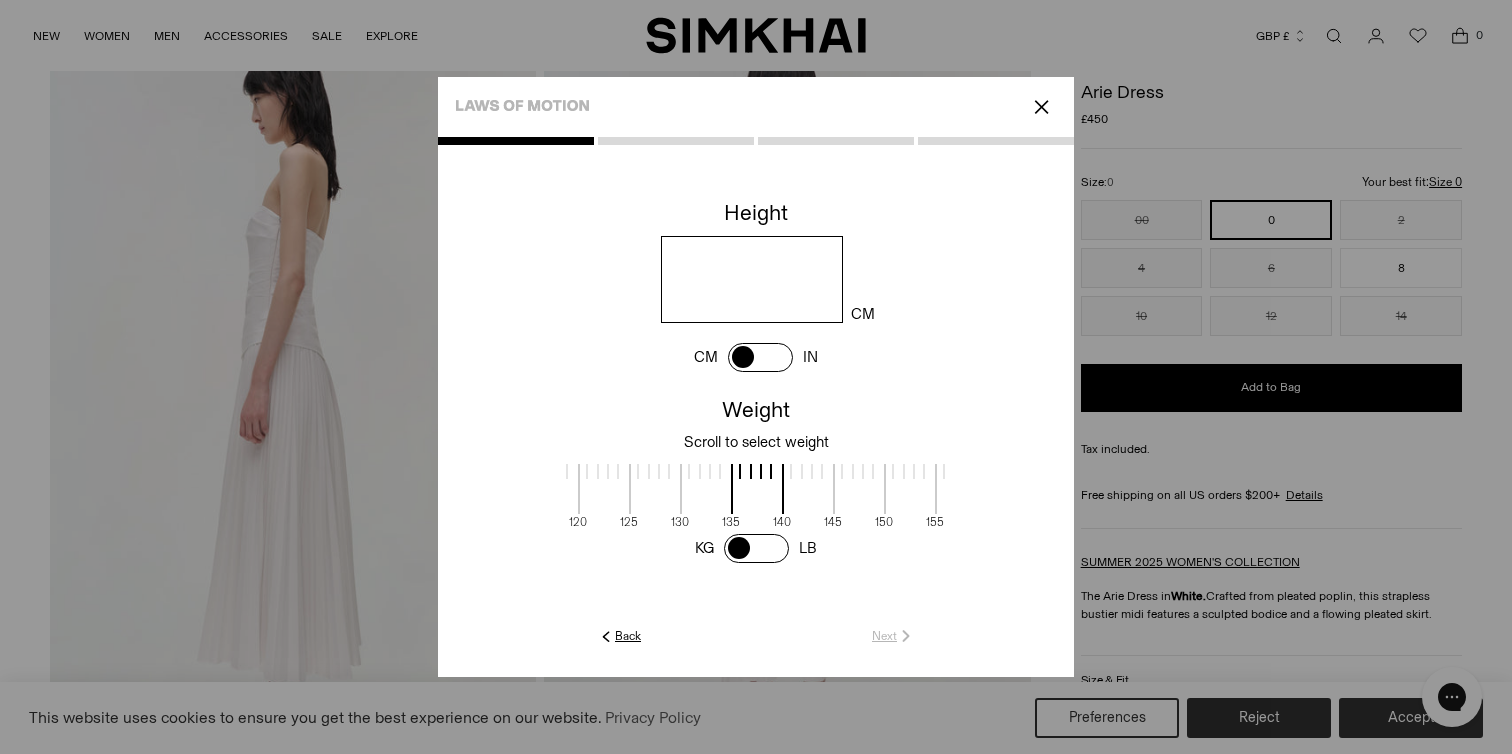 click at bounding box center [751, 279] 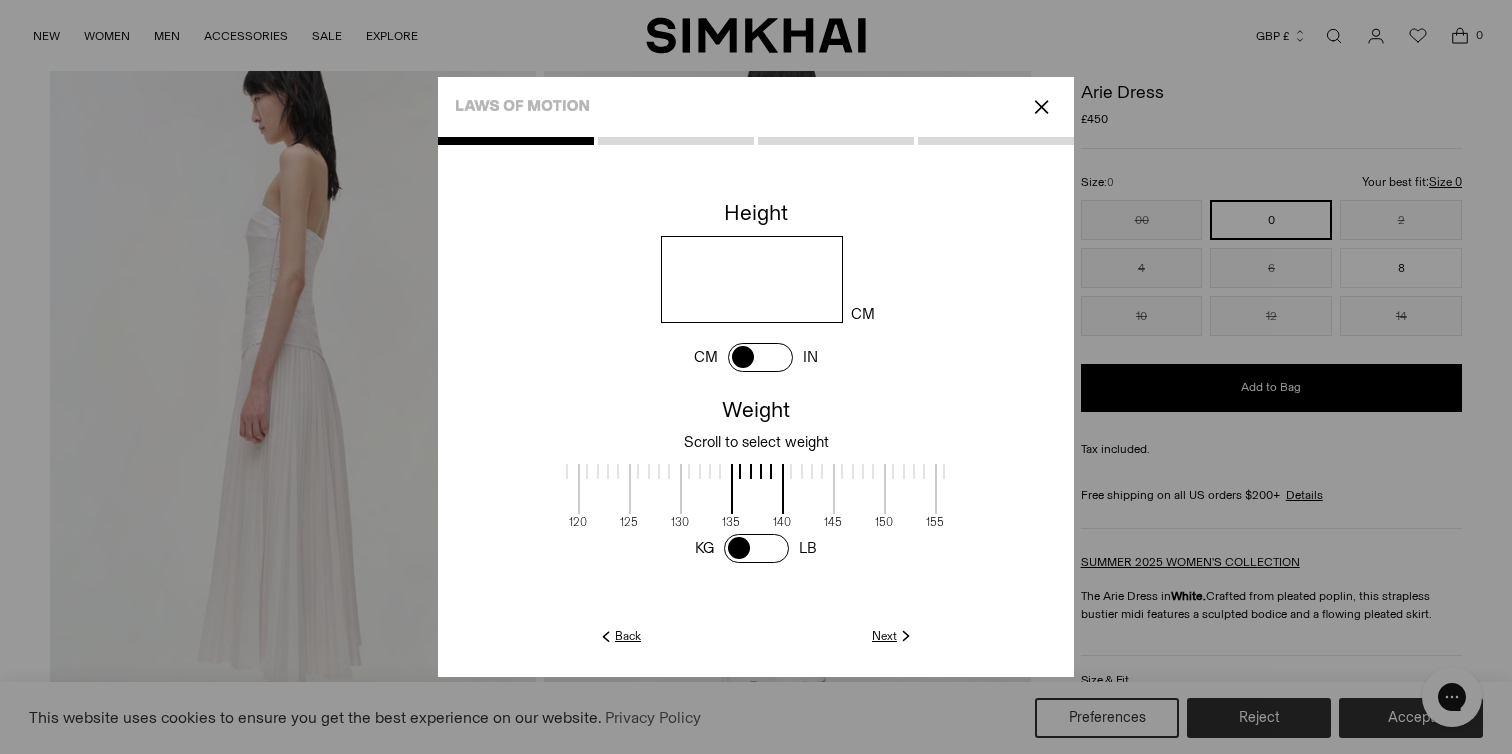 type on "***" 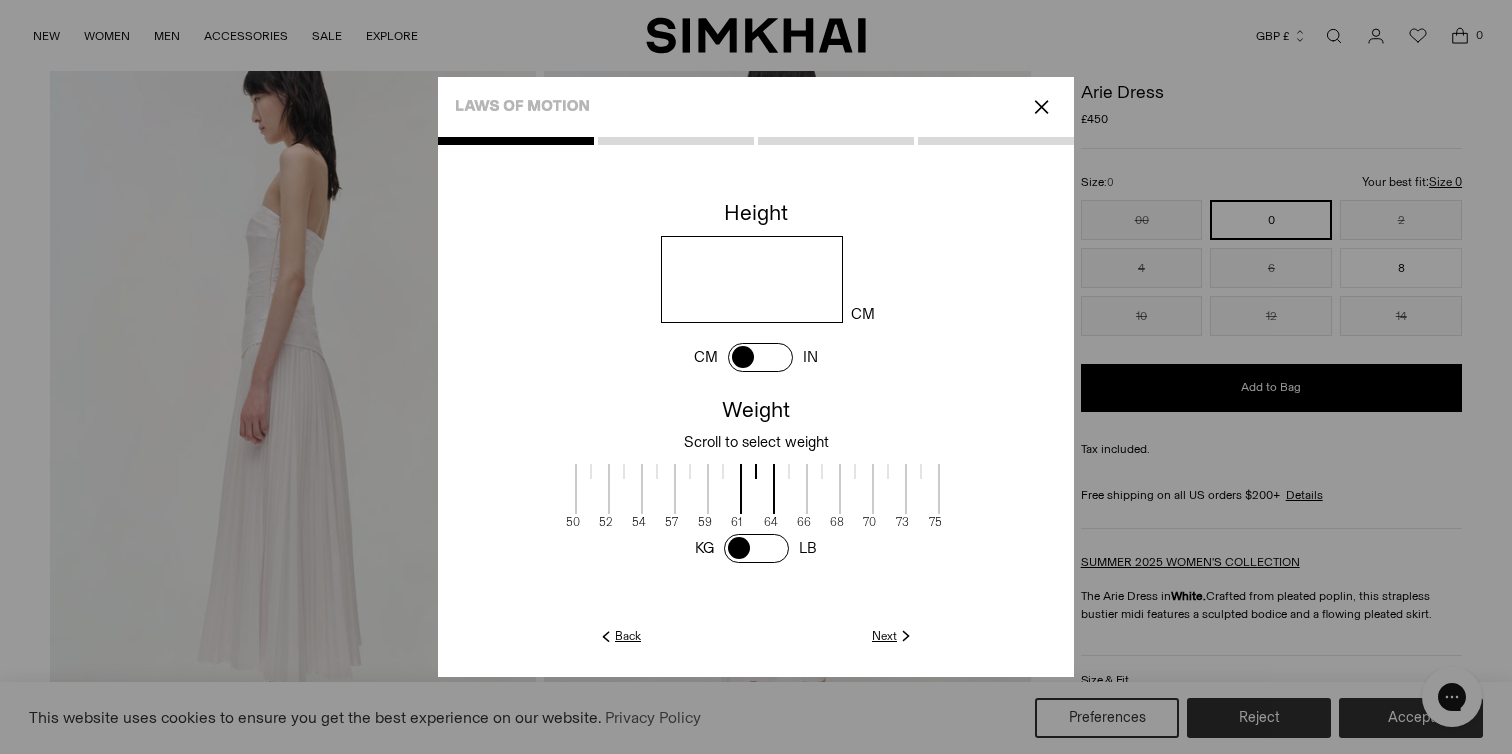click on "Next" 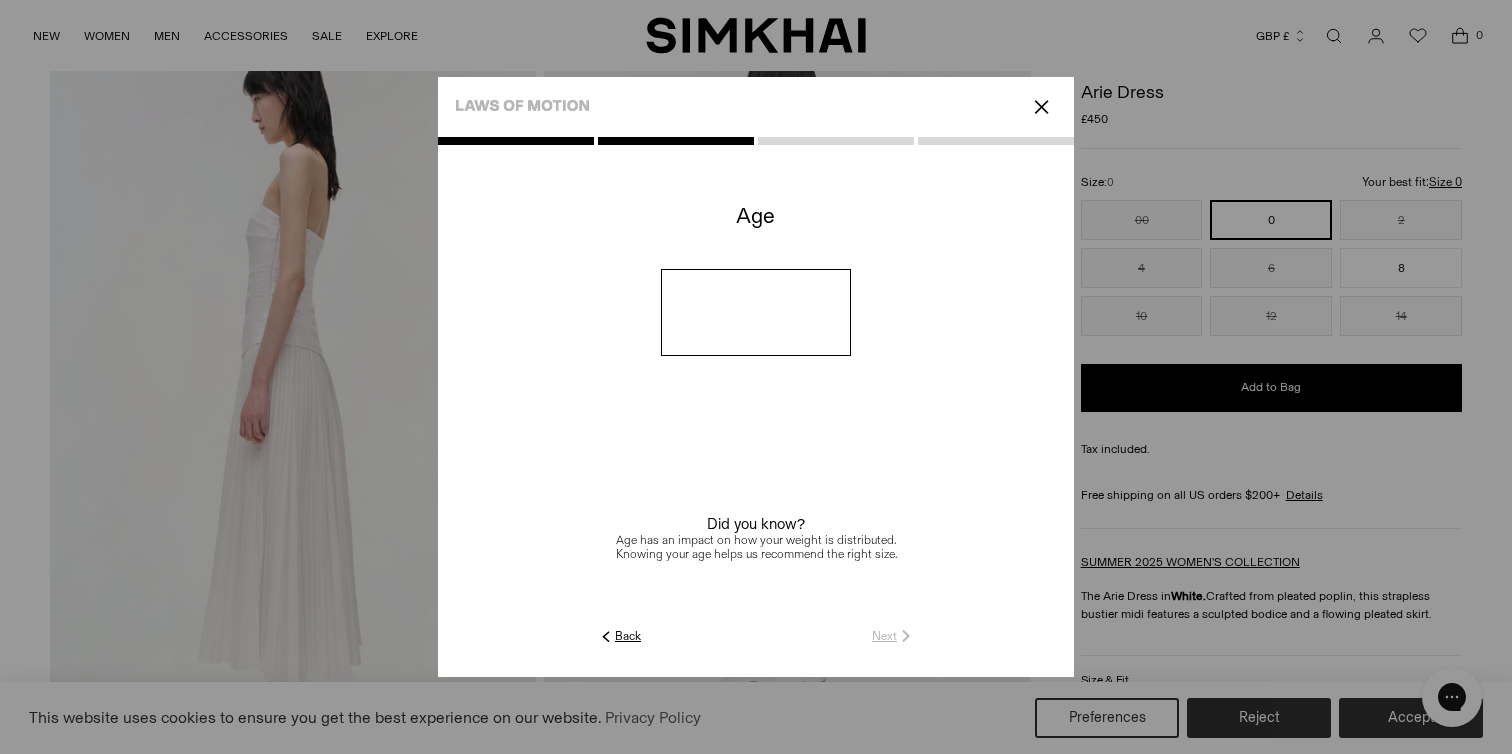 click at bounding box center (756, 312) 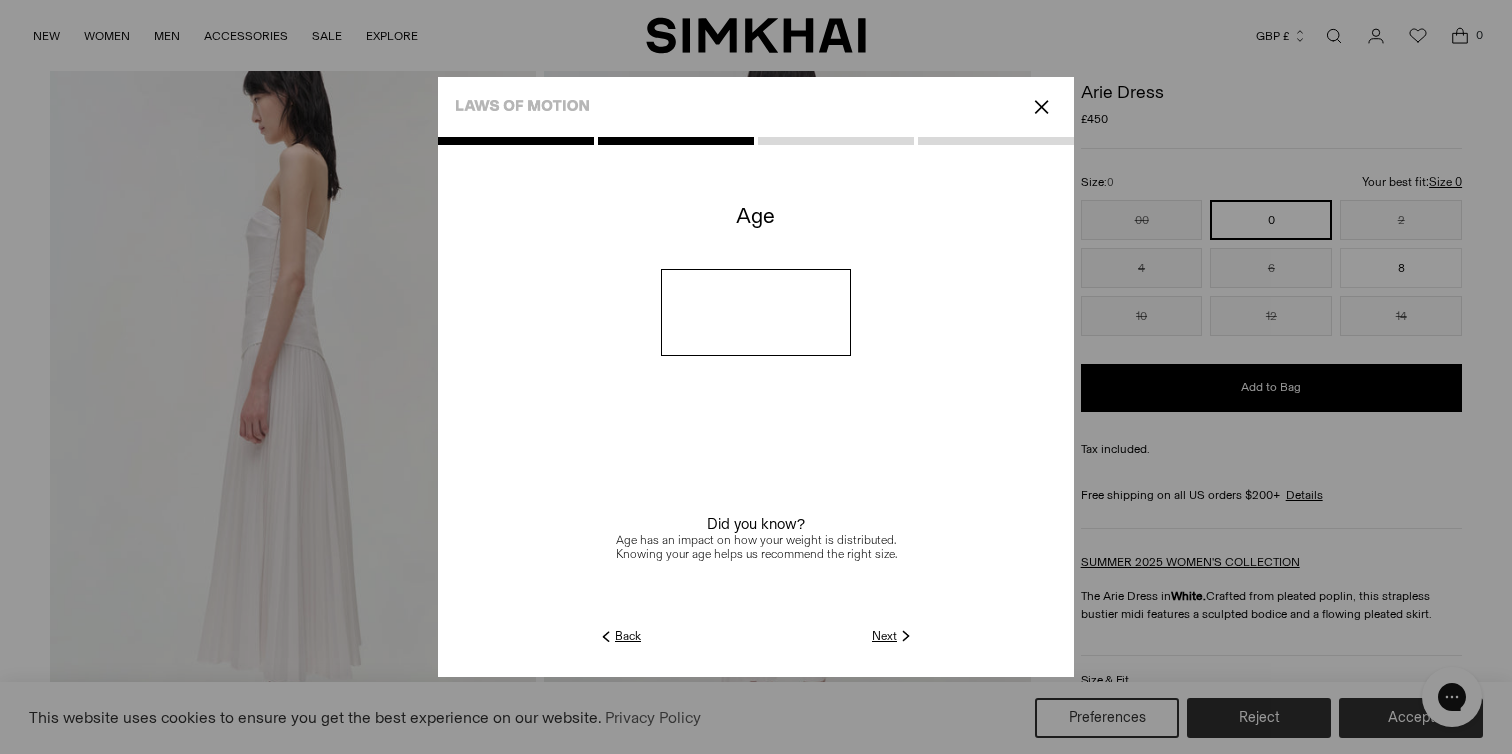 type on "**" 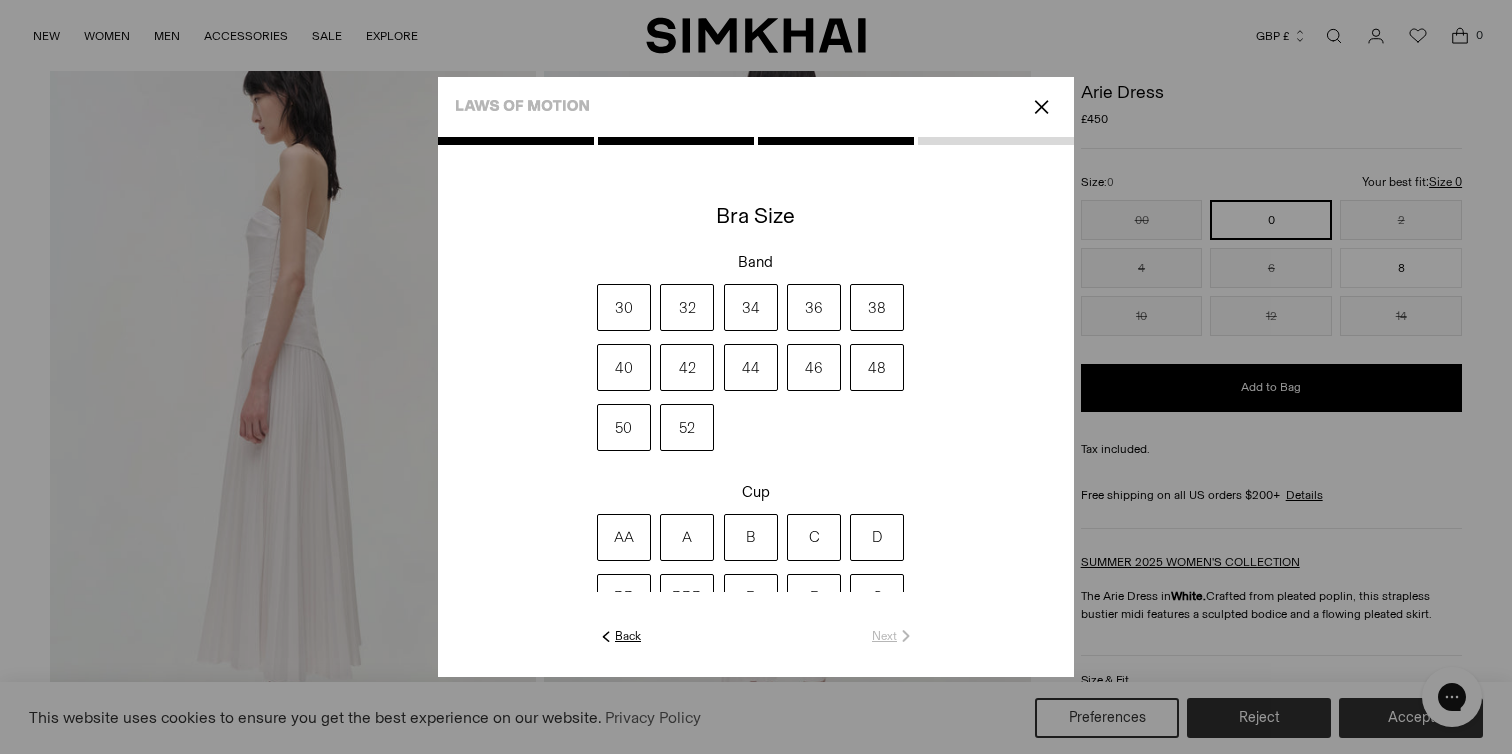 click on "32" at bounding box center (687, 307) 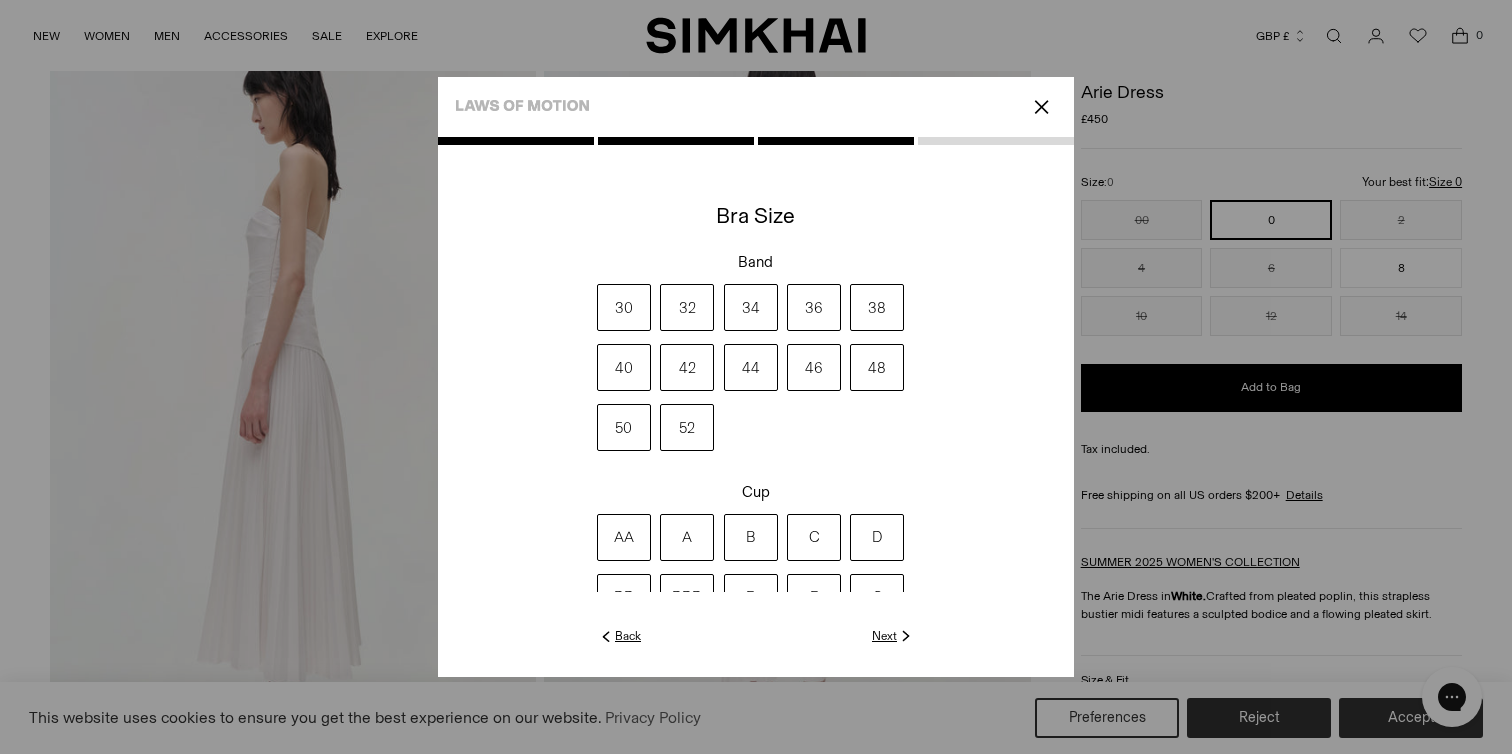 click 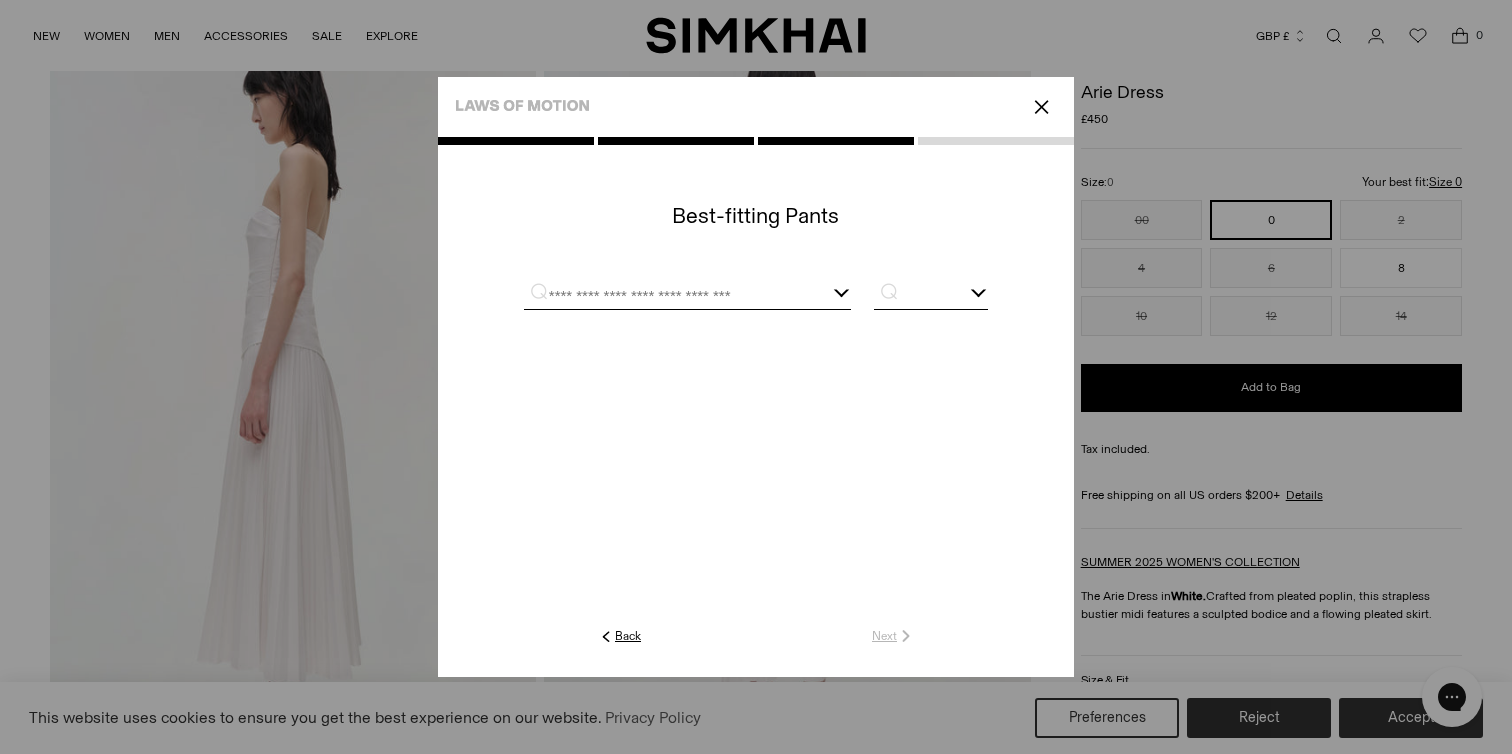 click at bounding box center [687, 296] 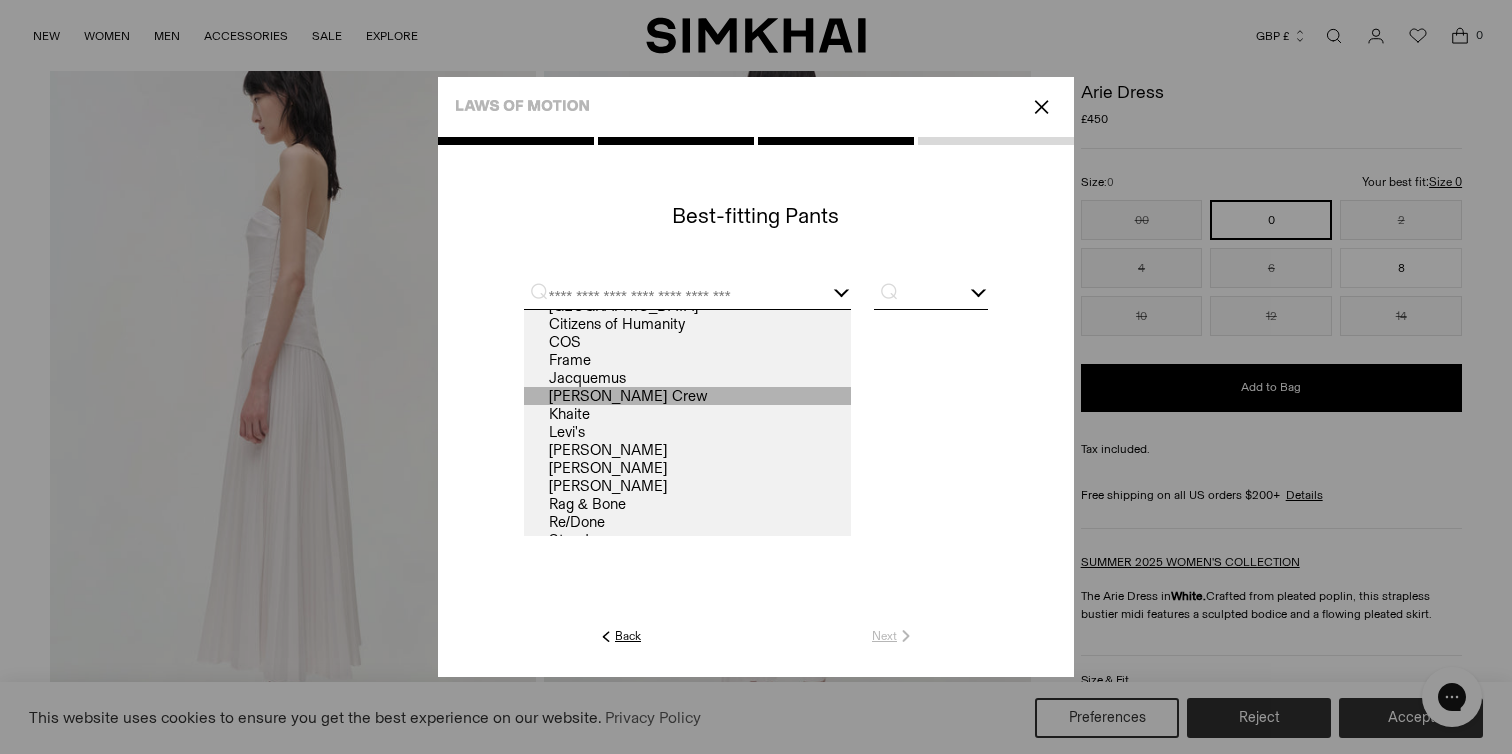 scroll, scrollTop: 0, scrollLeft: 0, axis: both 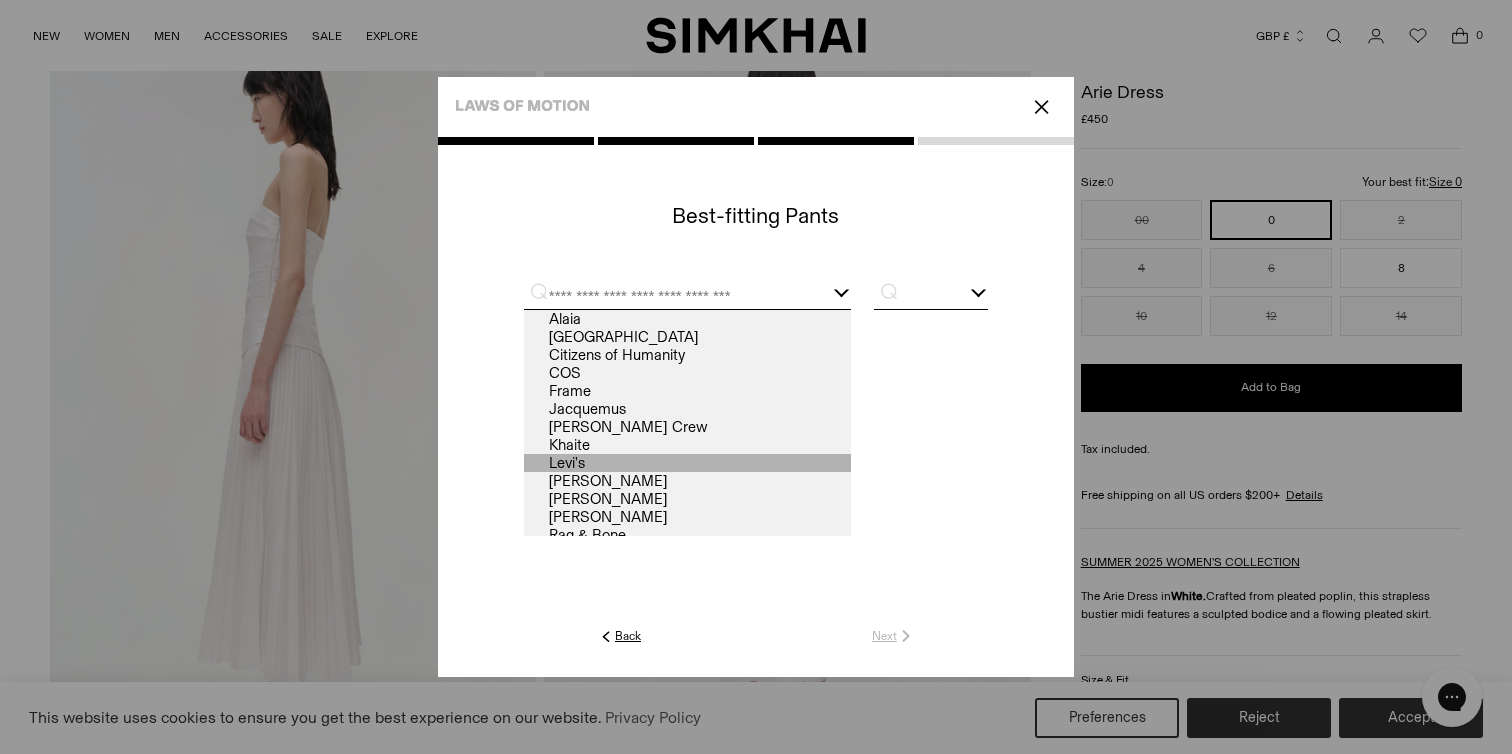 click on "Levi's" at bounding box center [687, 463] 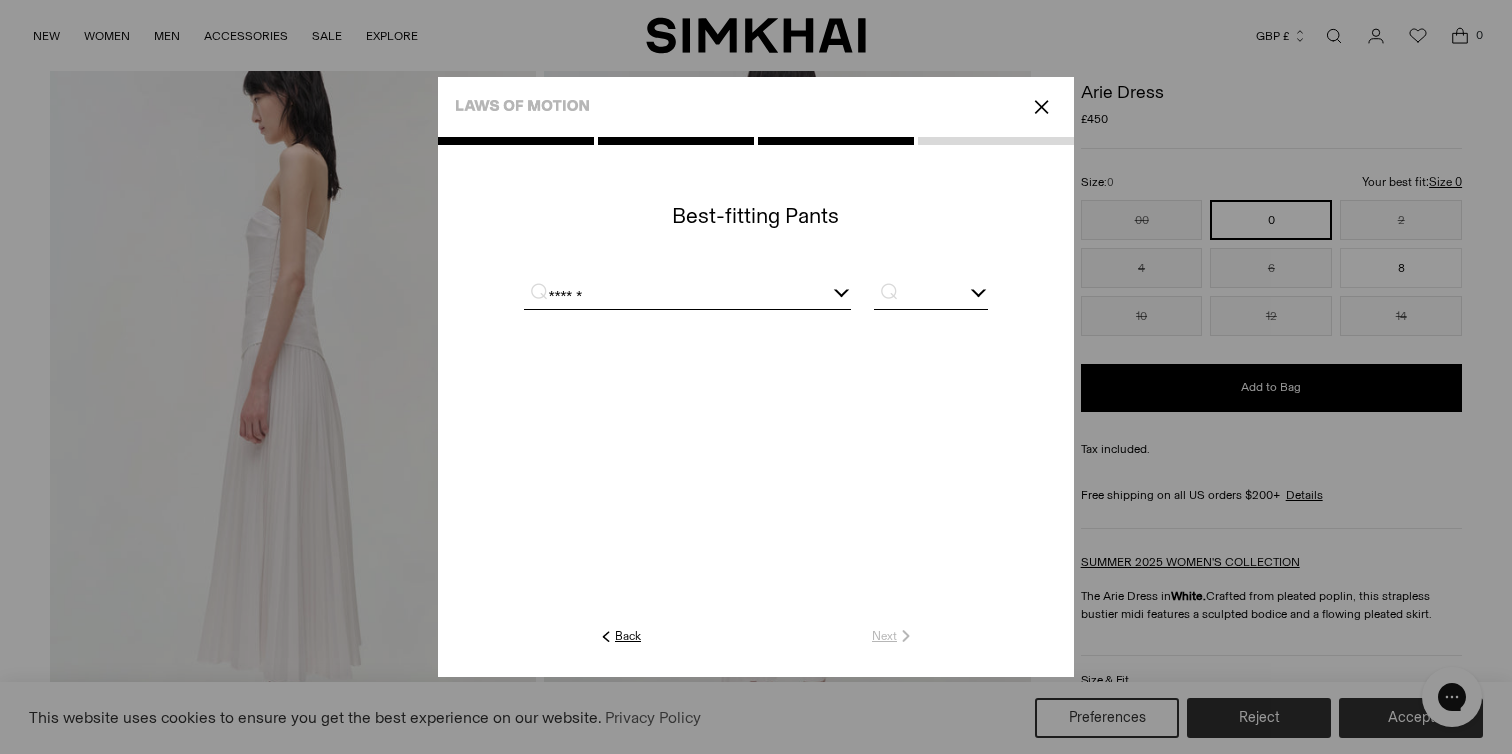 click at bounding box center (931, 296) 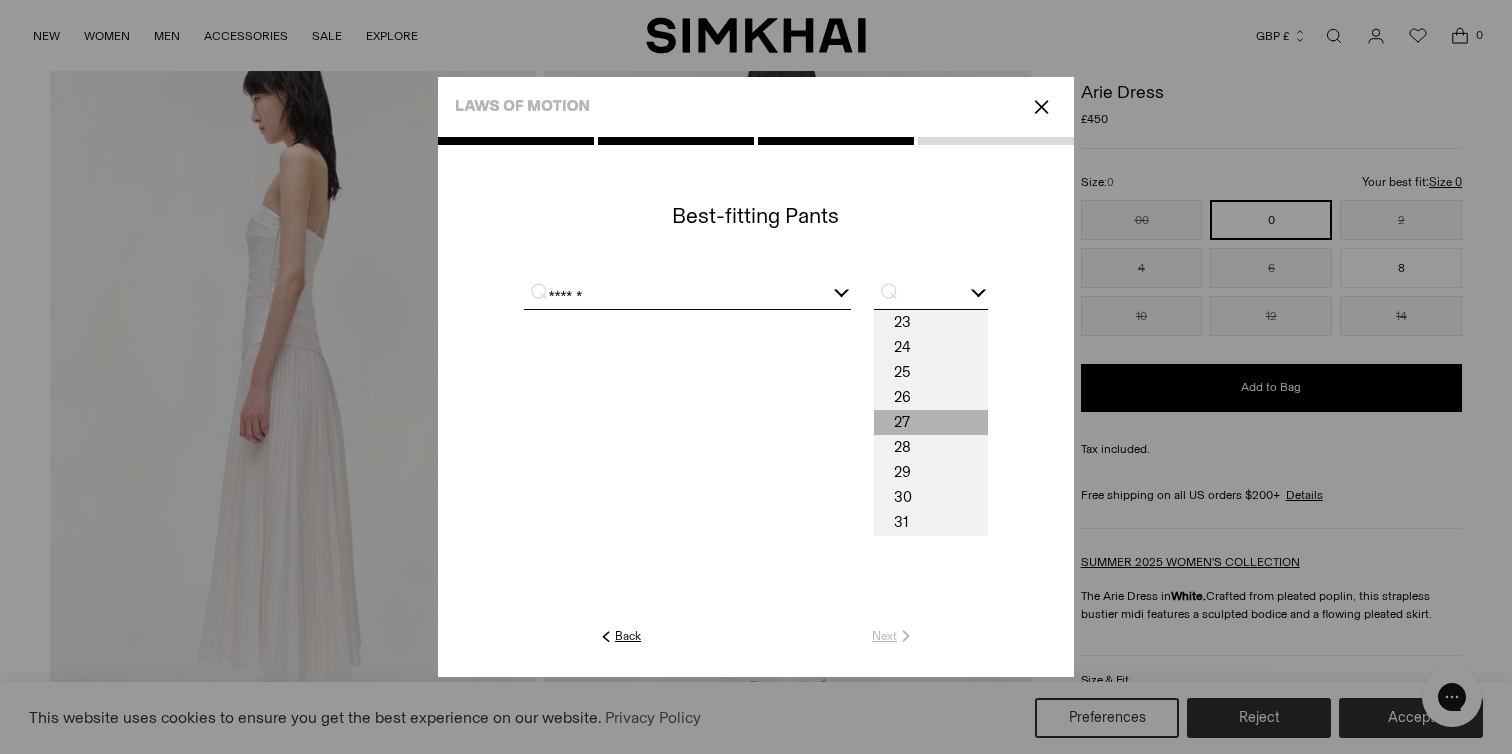 click on "27" at bounding box center (931, 422) 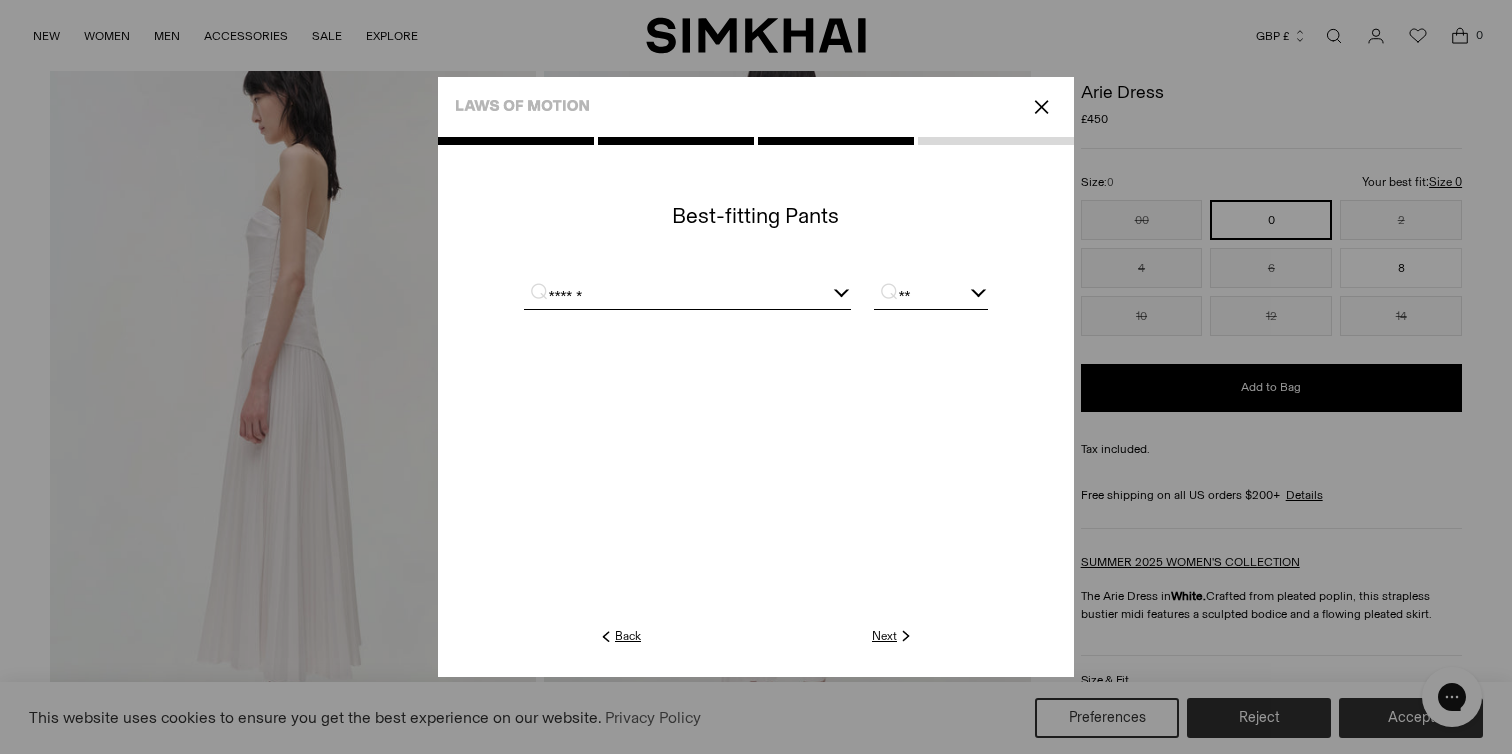 click on "Next" 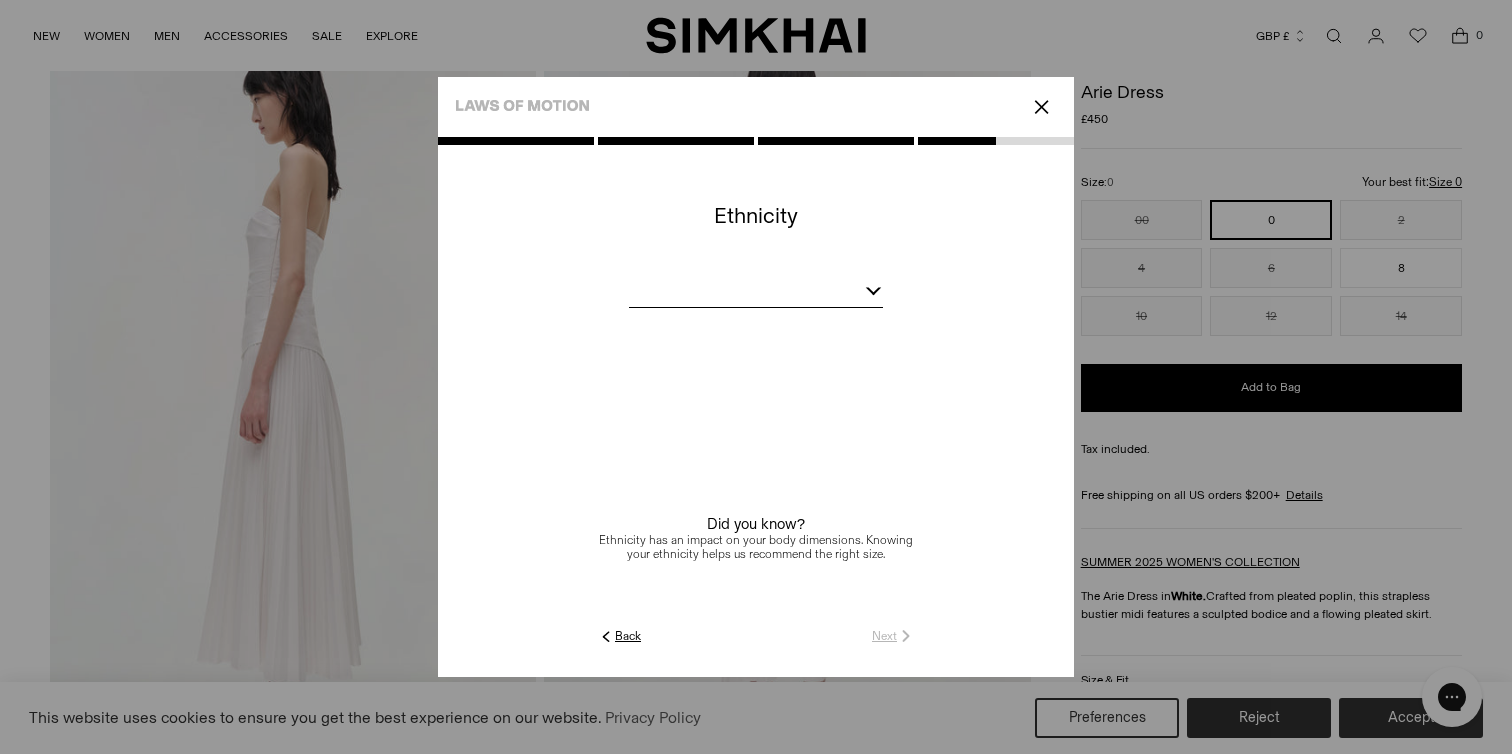 click at bounding box center [756, 294] 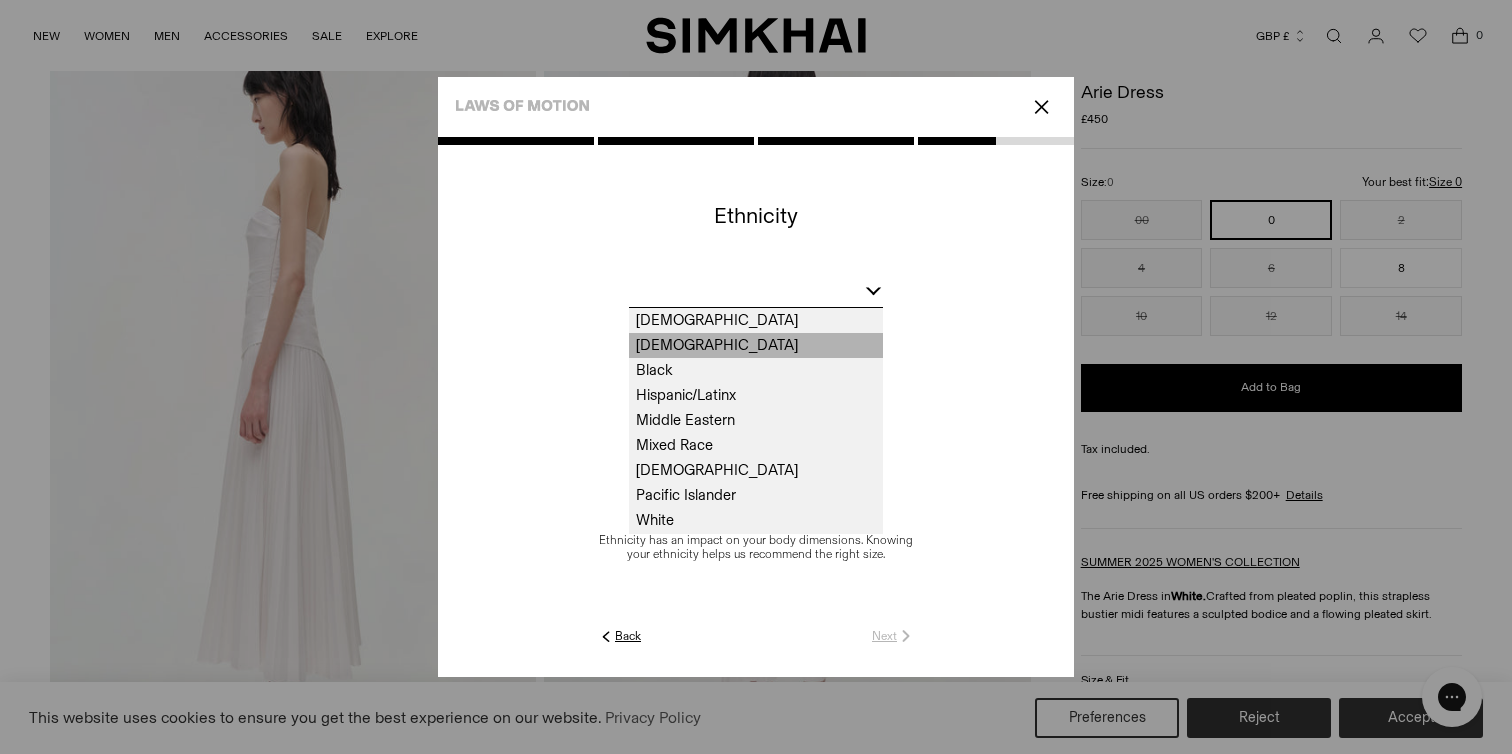 click on "[DEMOGRAPHIC_DATA]" at bounding box center [756, 345] 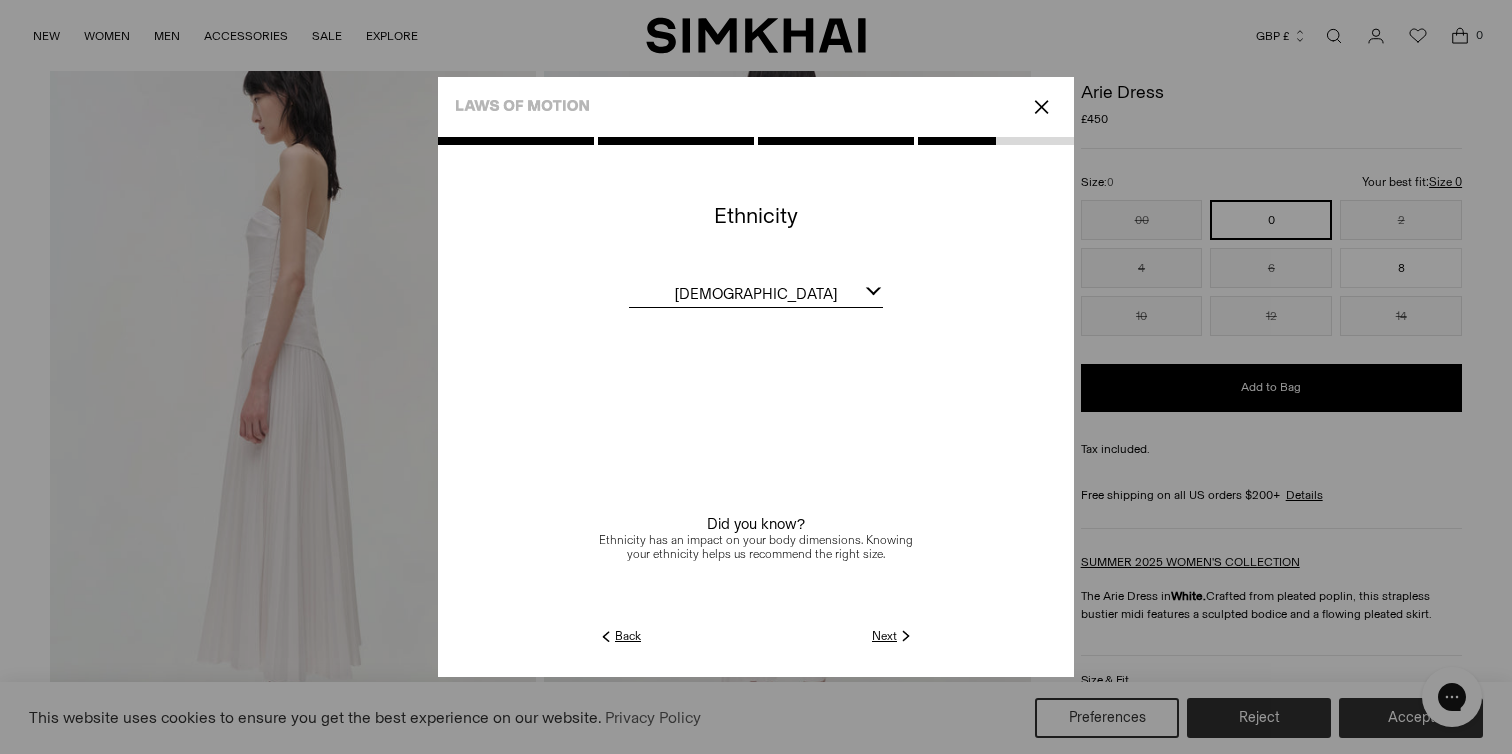 click on "Next" 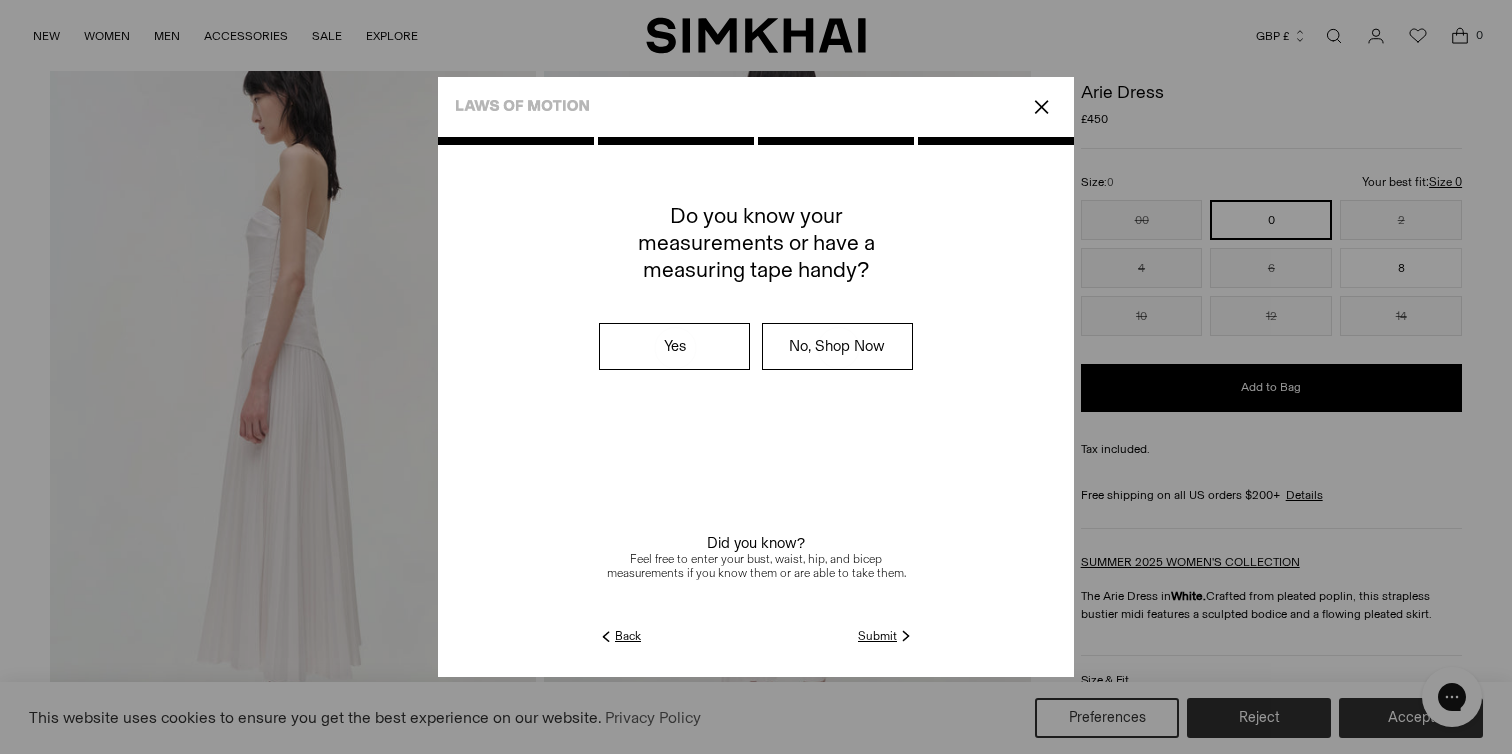 click on "Submit" 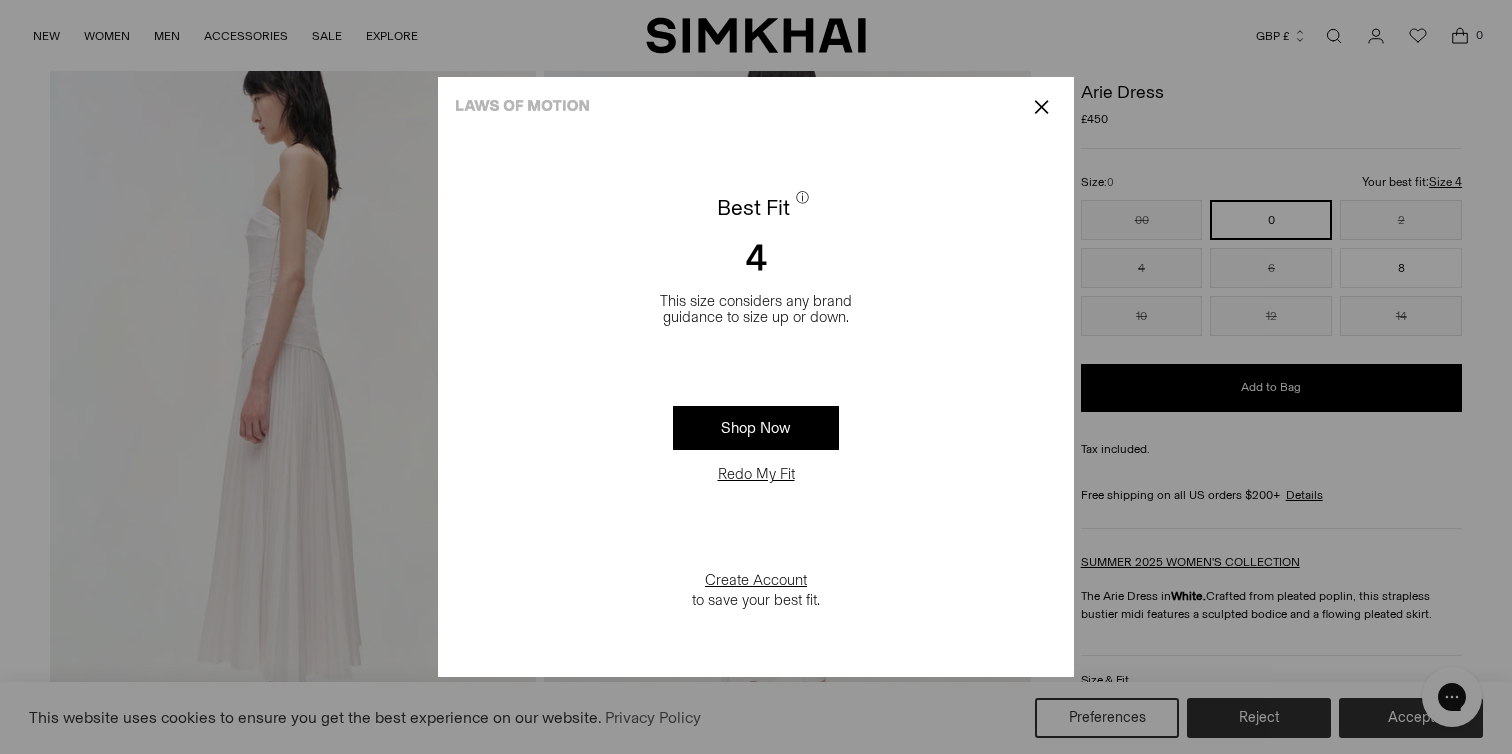 click on "✕" at bounding box center [1041, 107] 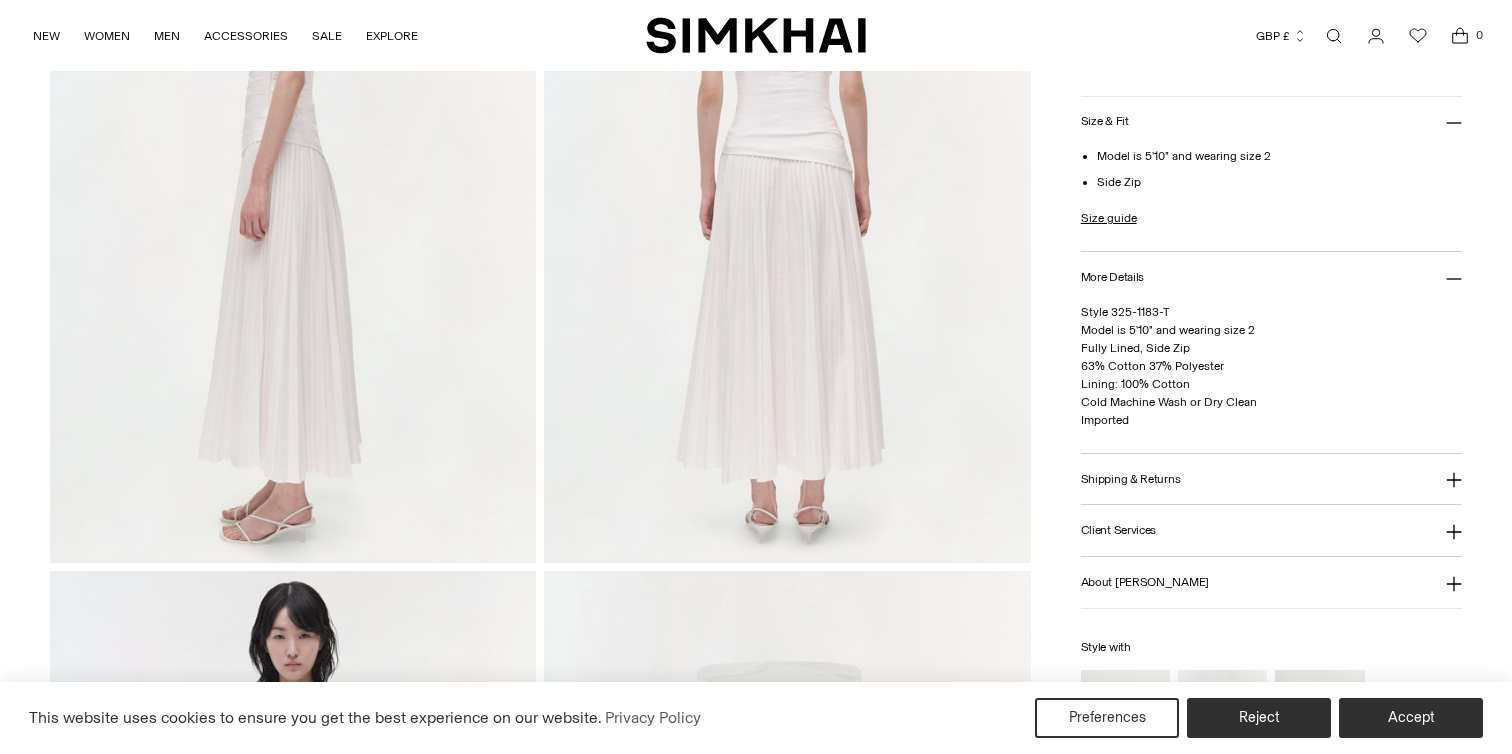 scroll, scrollTop: 552, scrollLeft: 0, axis: vertical 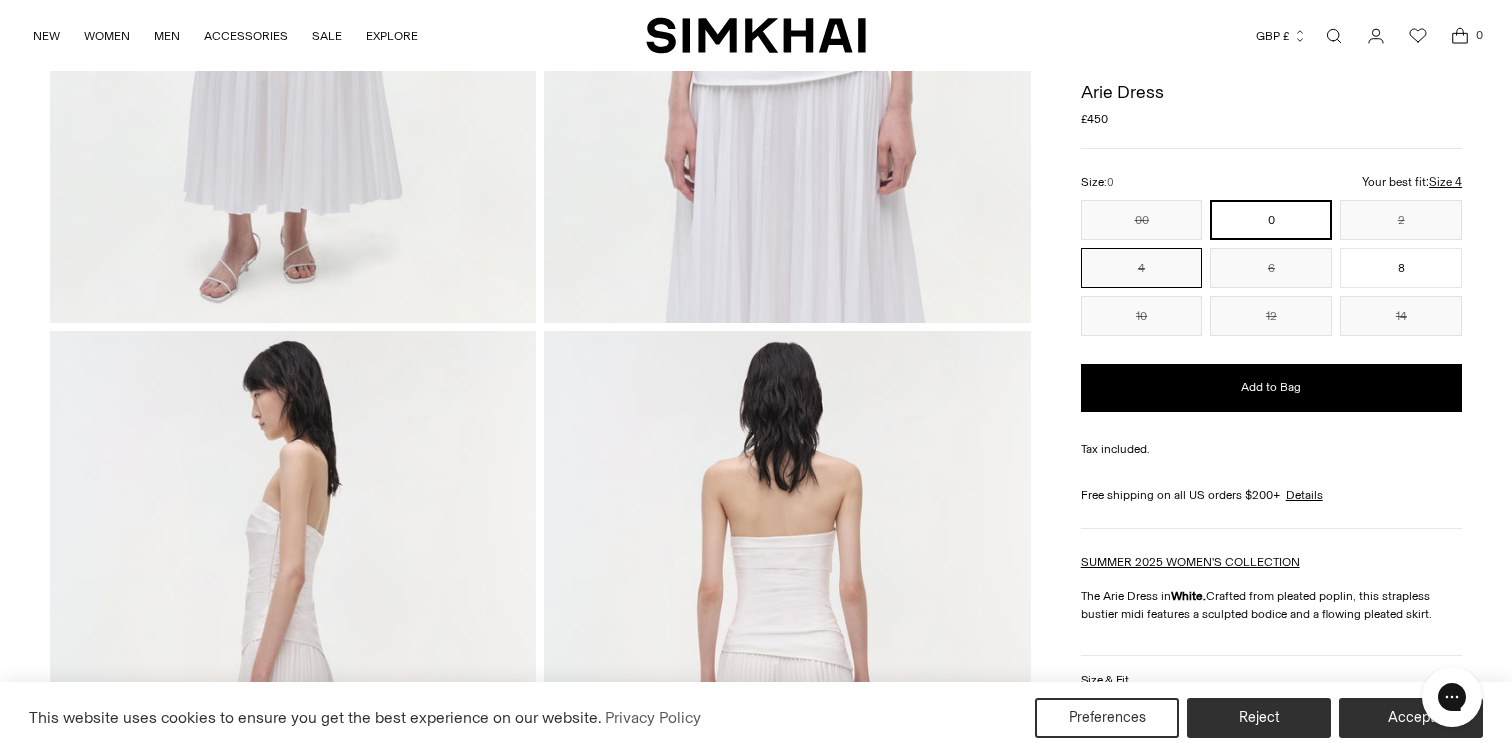 click on "4" at bounding box center [1142, 268] 